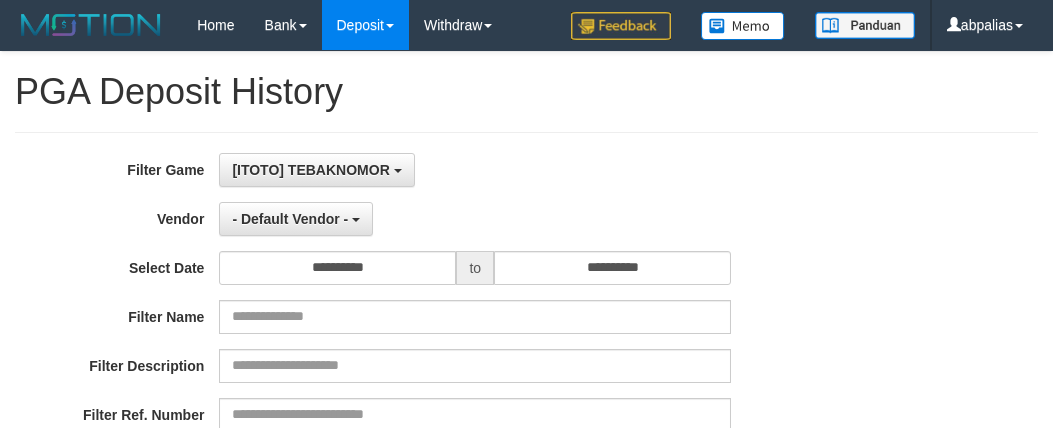 select on "*" 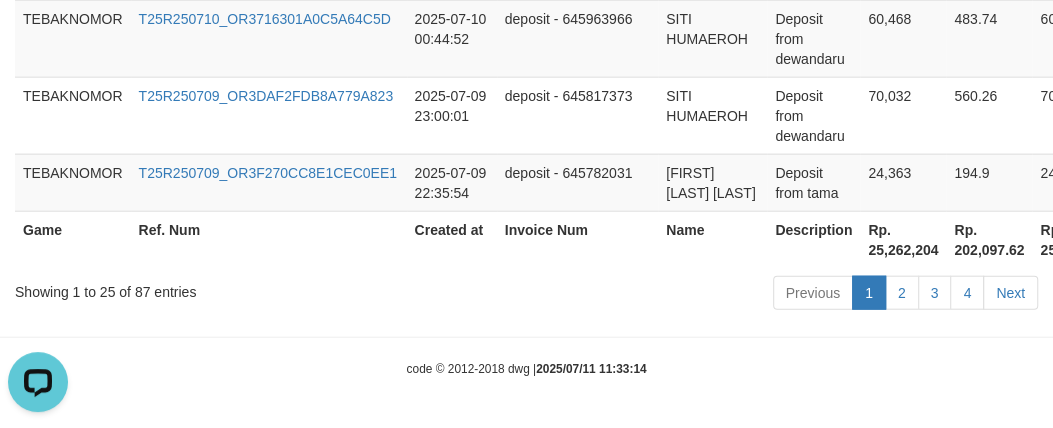 scroll, scrollTop: 0, scrollLeft: 0, axis: both 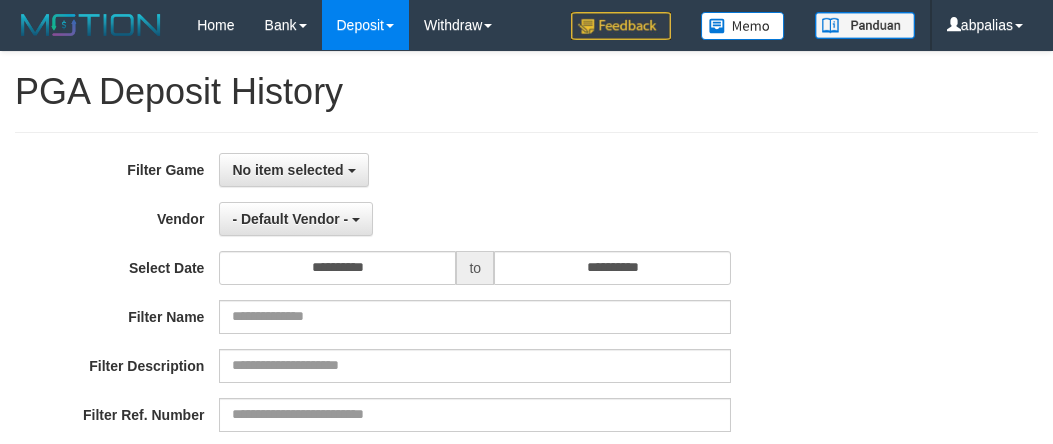 select 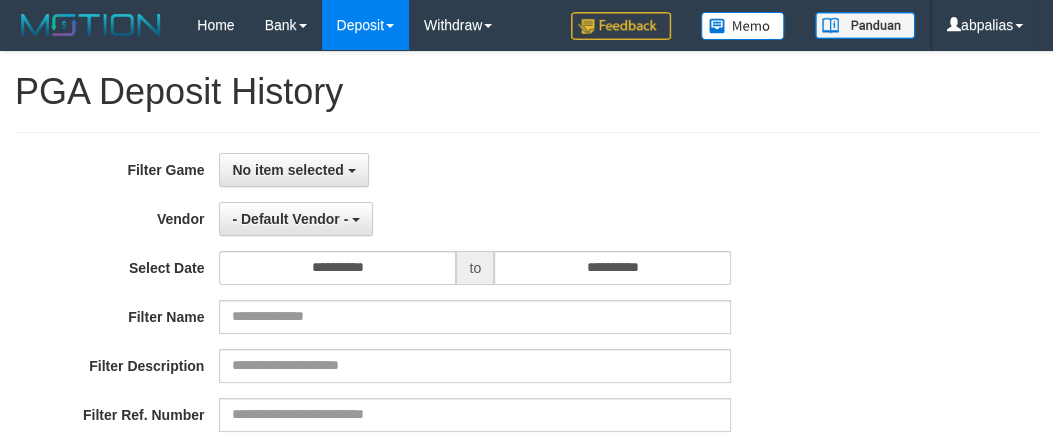 scroll, scrollTop: 476, scrollLeft: 0, axis: vertical 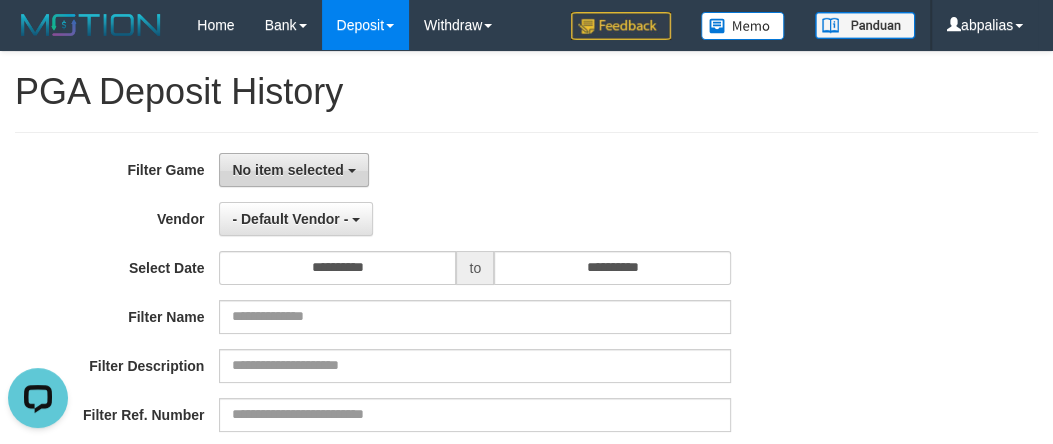 click on "No item selected" at bounding box center [287, 170] 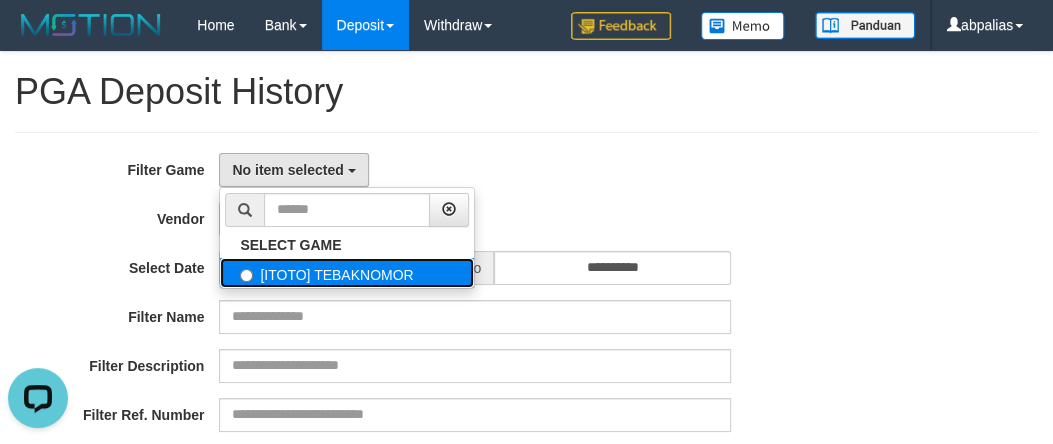 click on "[ITOTO] TEBAKNOMOR" at bounding box center (347, 273) 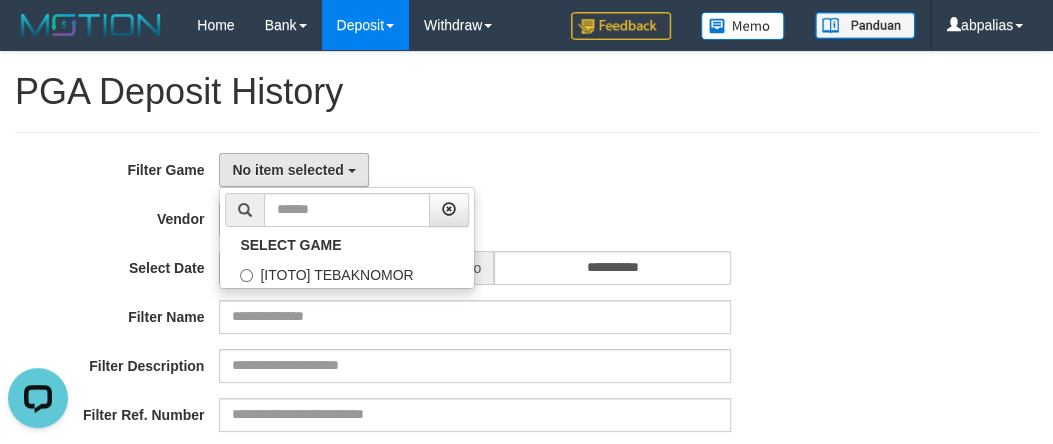 select on "***" 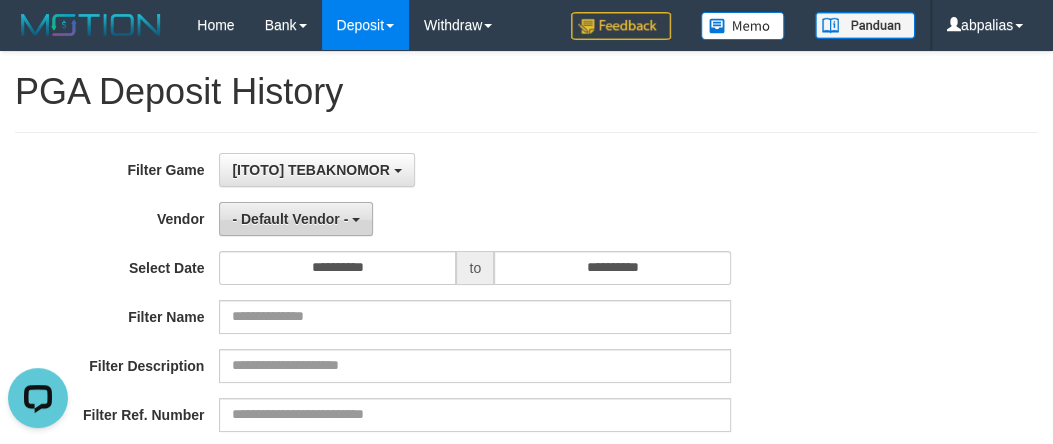 click on "- Default Vendor -" at bounding box center (290, 219) 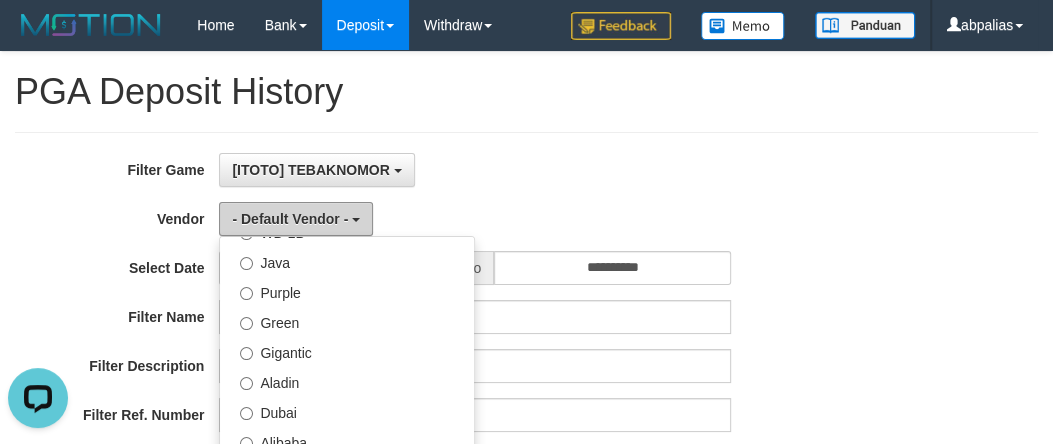 scroll, scrollTop: 90, scrollLeft: 0, axis: vertical 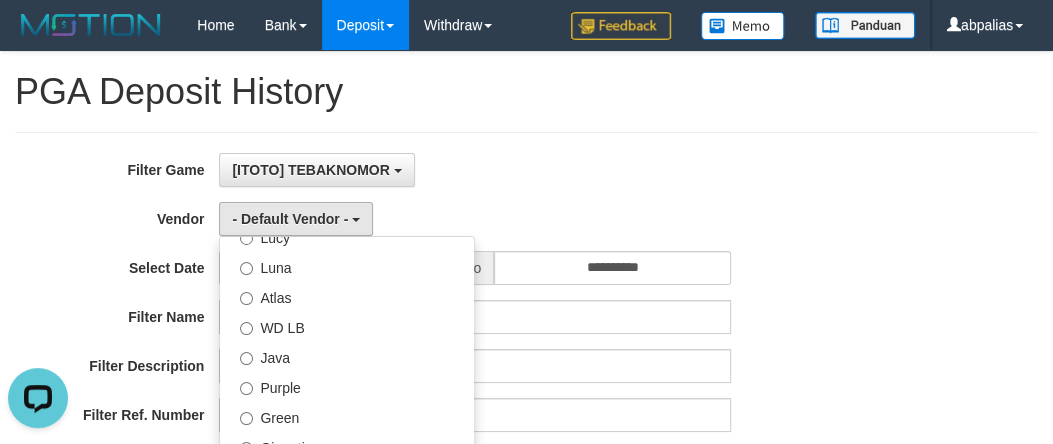 click on "[ITOTO] [NAME]
SELECT GAME
[ITOTO] [NAME]" at bounding box center [475, 170] 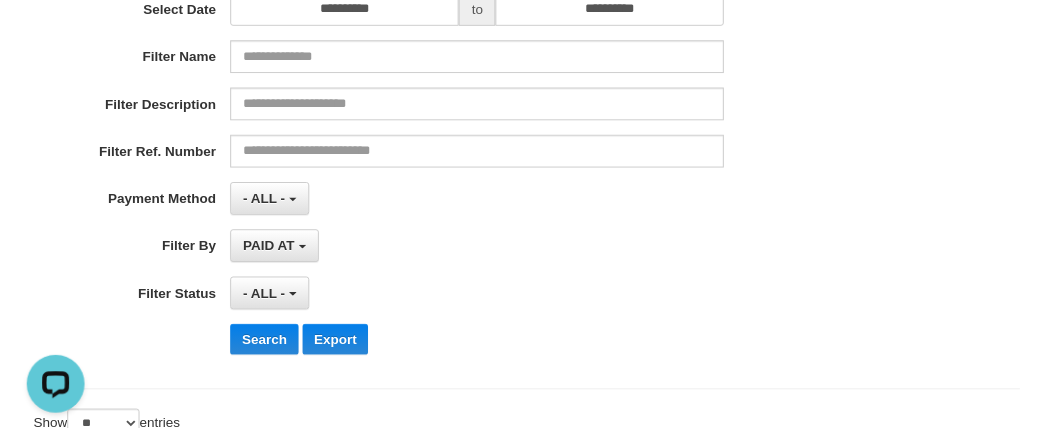 scroll, scrollTop: 363, scrollLeft: 0, axis: vertical 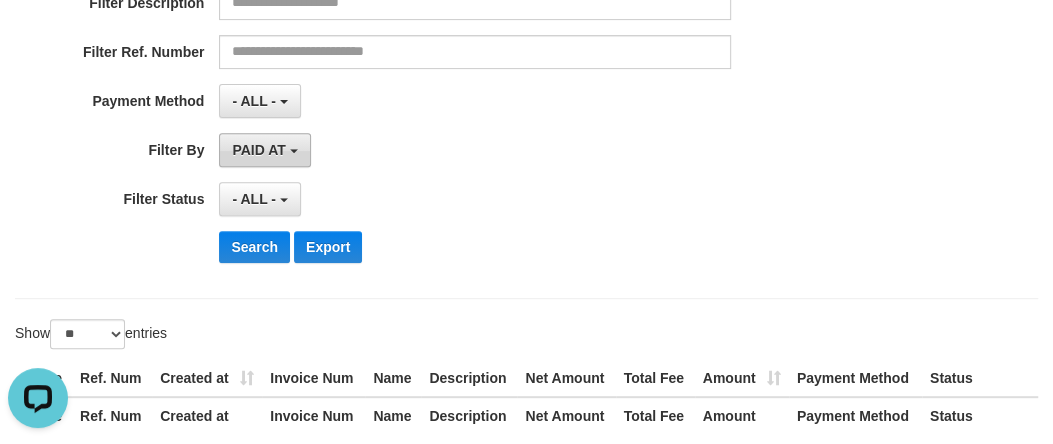 click on "PAID AT" at bounding box center (258, 150) 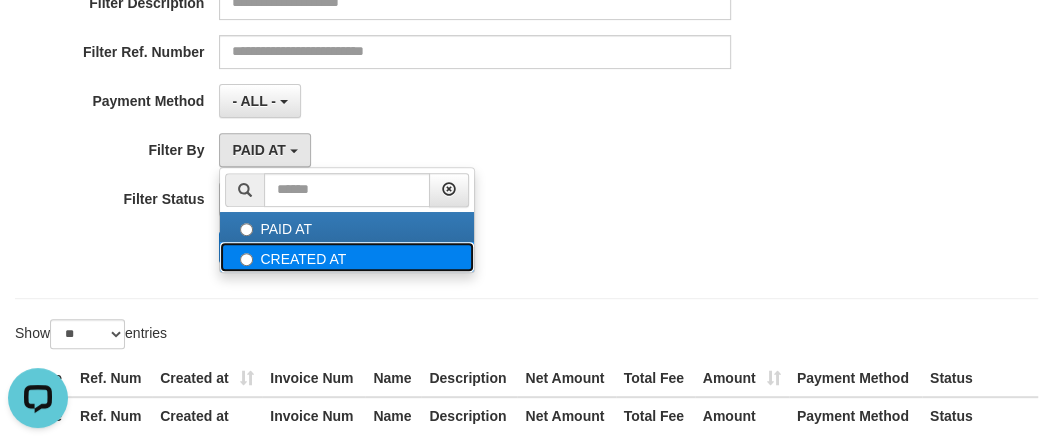 click on "CREATED AT" at bounding box center [347, 257] 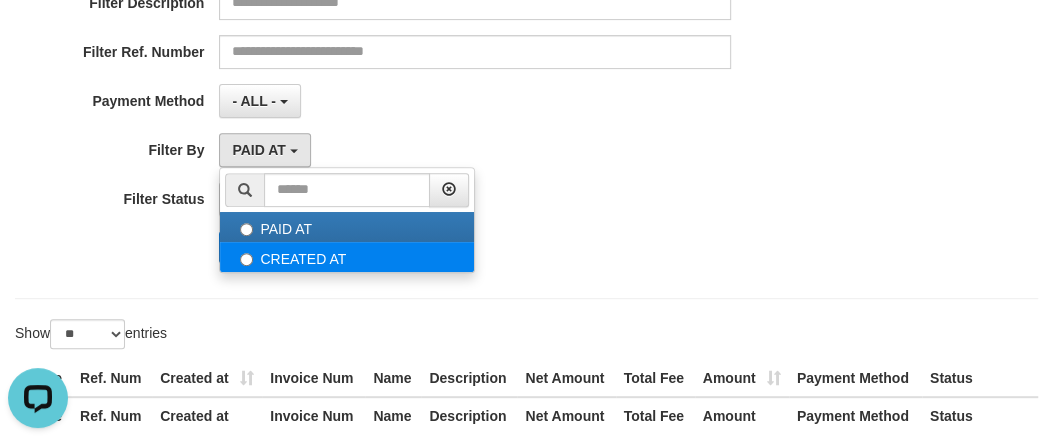 select on "*" 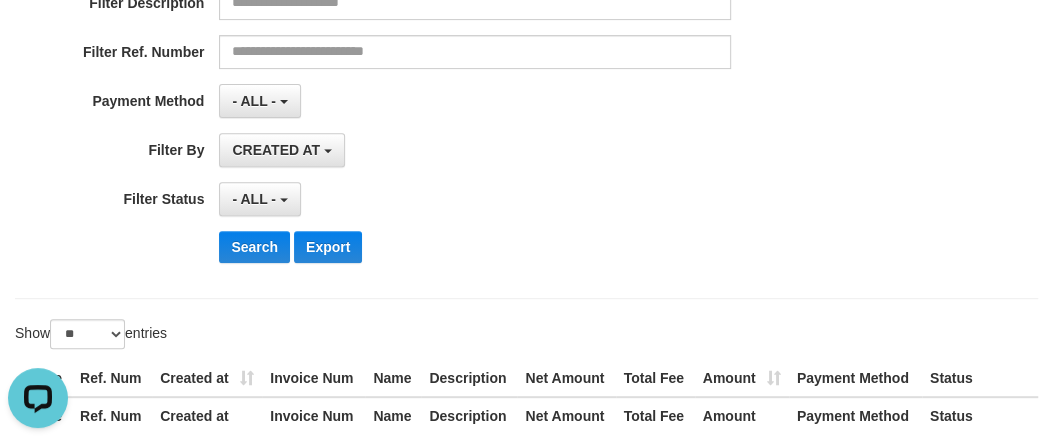 click on "**********" at bounding box center [439, 34] 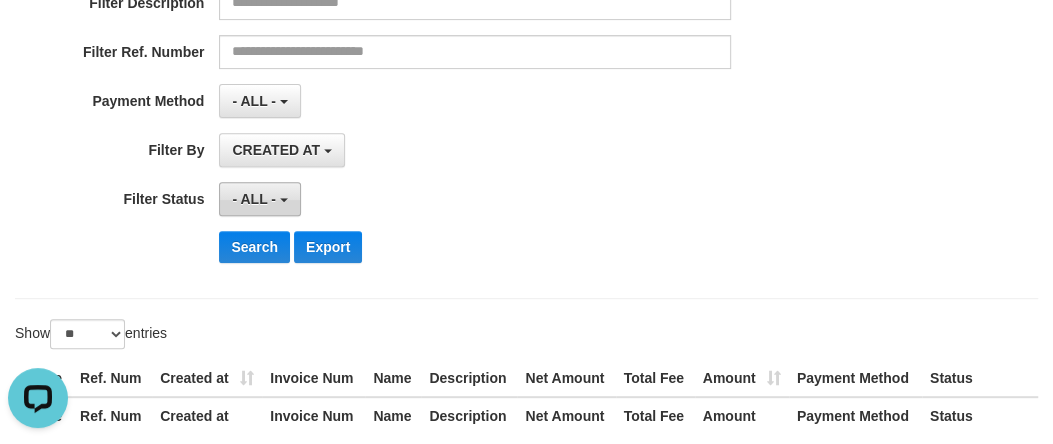 click on "- ALL -" at bounding box center [259, 199] 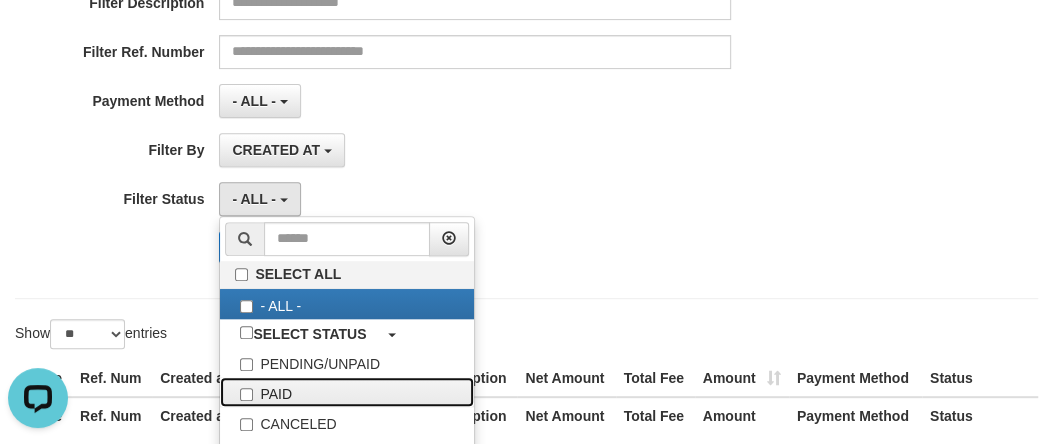 drag, startPoint x: 257, startPoint y: 387, endPoint x: 390, endPoint y: 199, distance: 230.28896 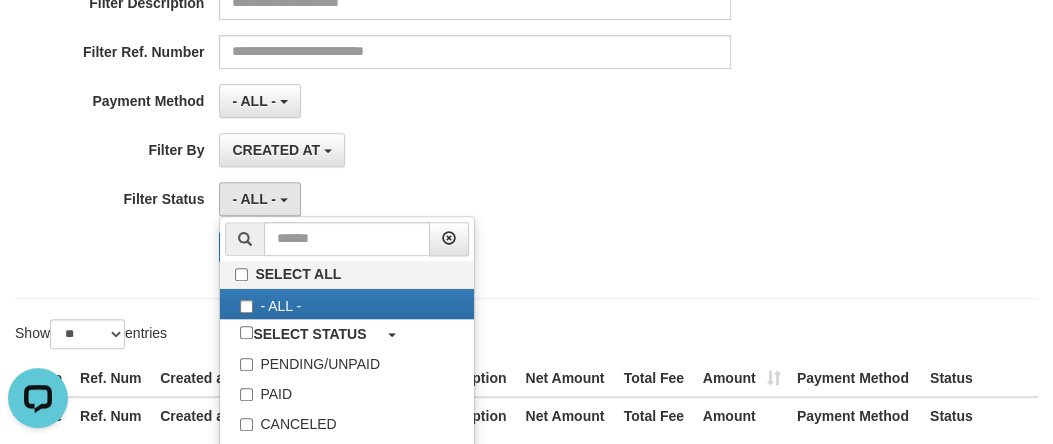 select on "*" 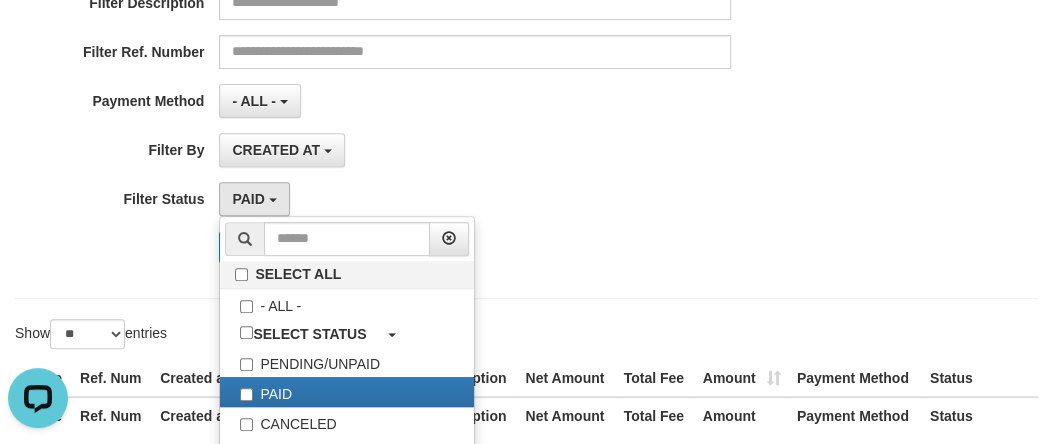 click on "**********" at bounding box center [439, 34] 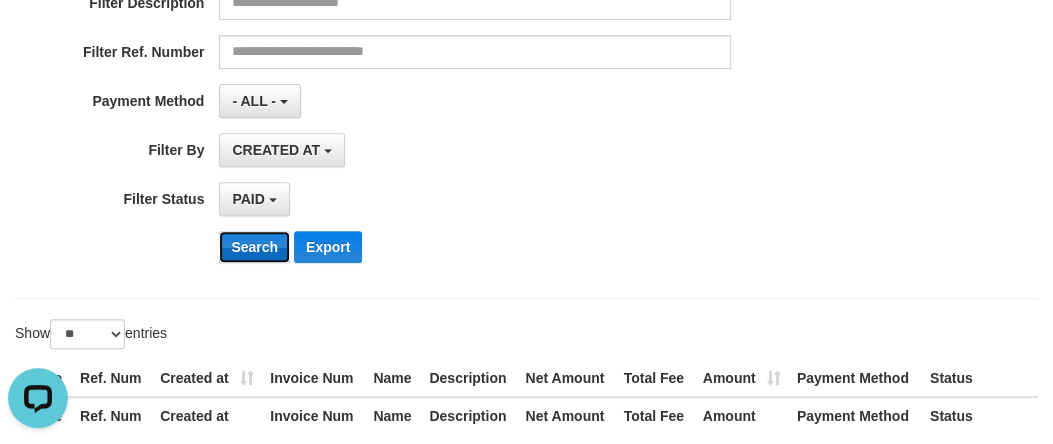 click on "Search" at bounding box center (254, 247) 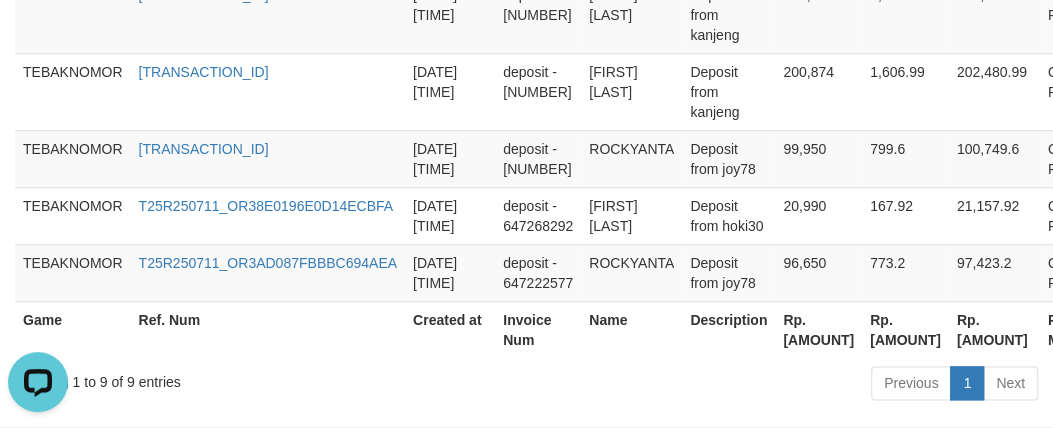 scroll, scrollTop: 1179, scrollLeft: 0, axis: vertical 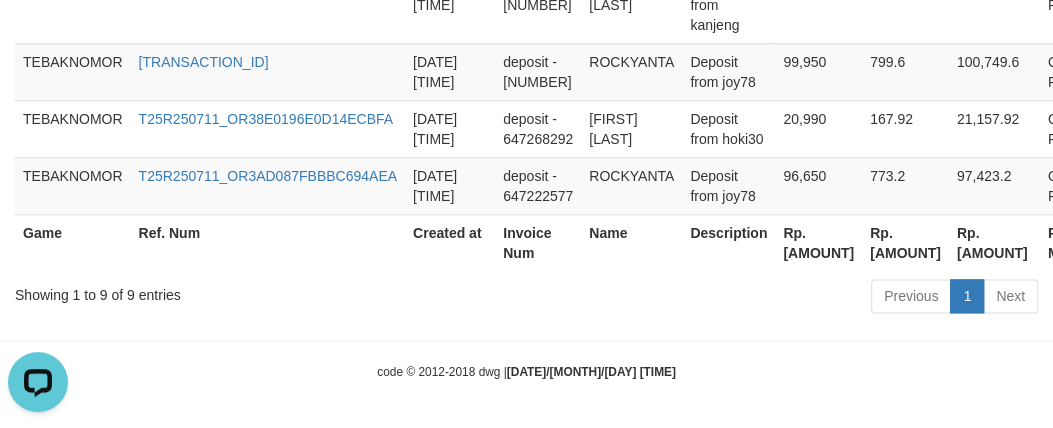 click on "Rp. [AMOUNT]" at bounding box center (818, 242) 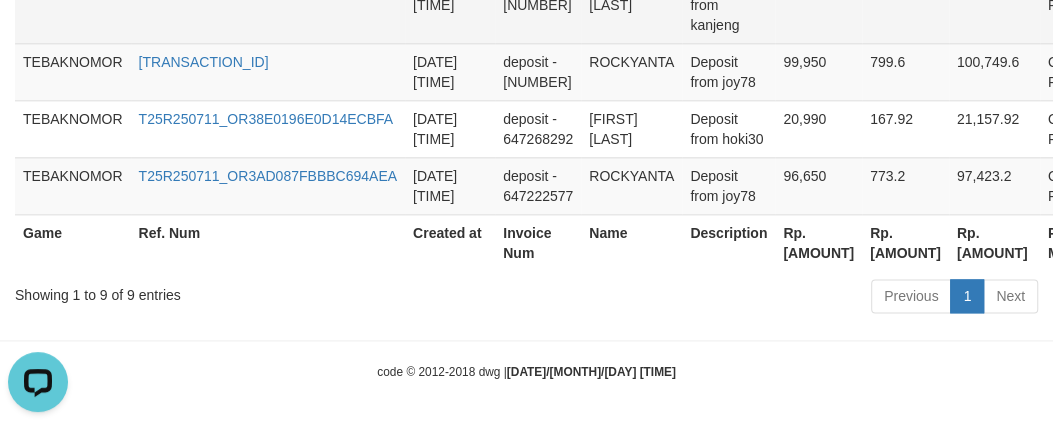 copy on "[AMOUNT]" 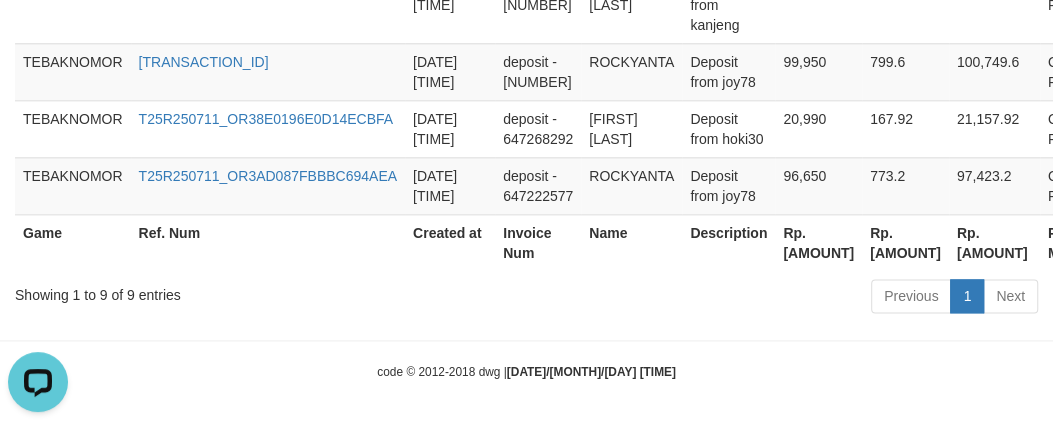 click on "Invoice Num" at bounding box center [538, 242] 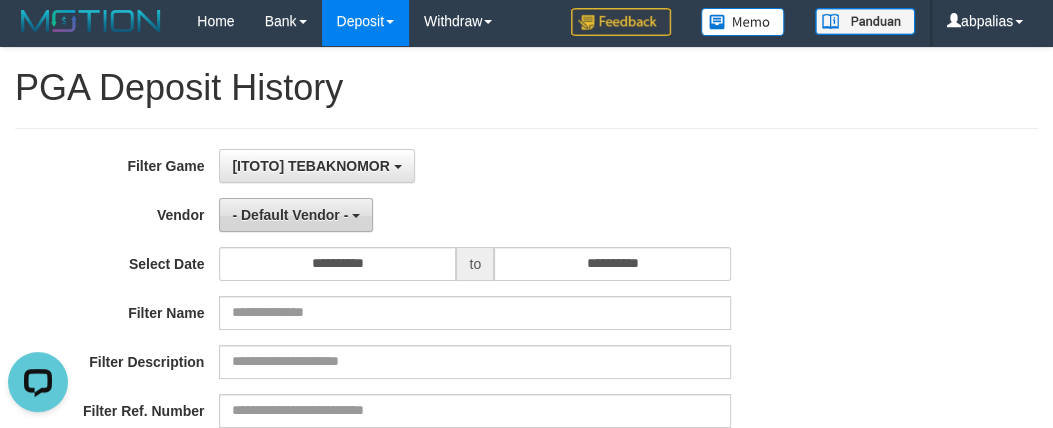 scroll, scrollTop: 0, scrollLeft: 0, axis: both 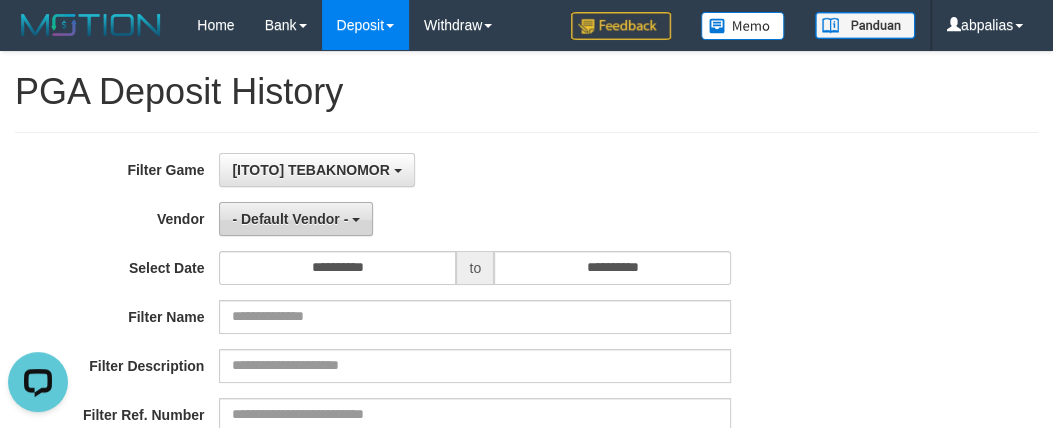 click on "- Default Vendor -" at bounding box center [290, 219] 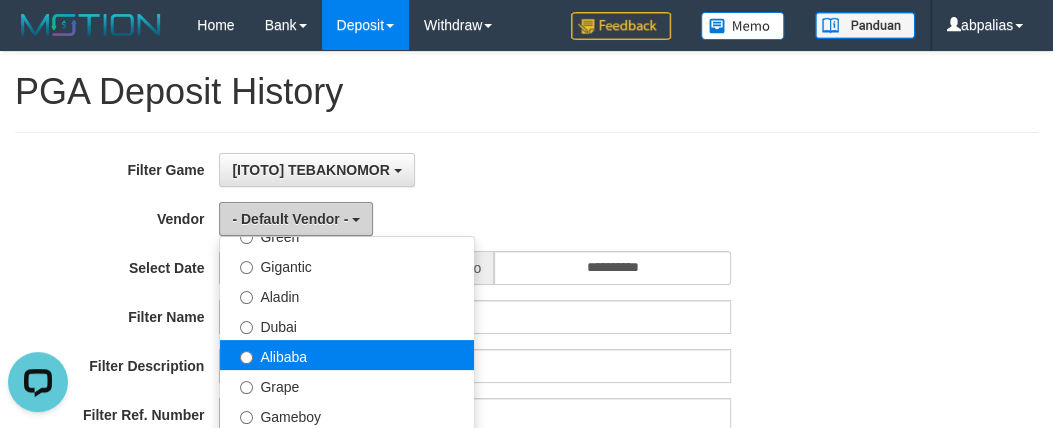 scroll, scrollTop: 272, scrollLeft: 0, axis: vertical 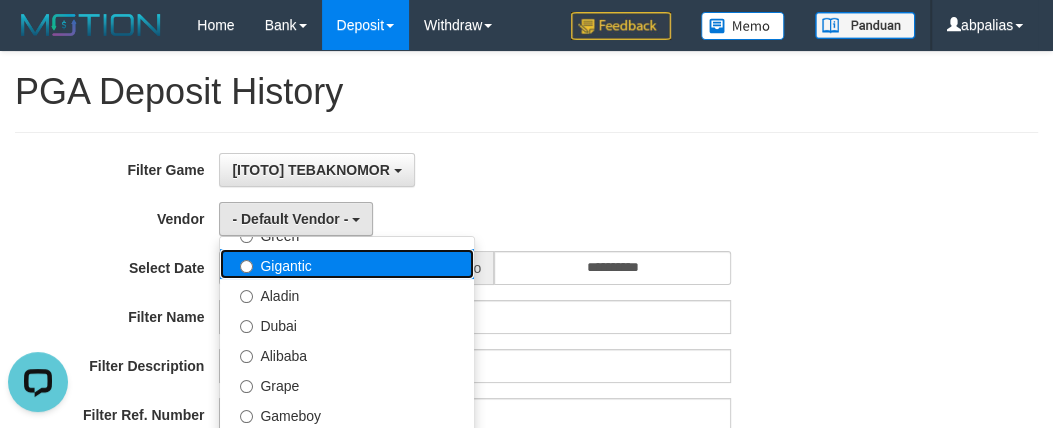 click on "Gigantic" at bounding box center (347, 264) 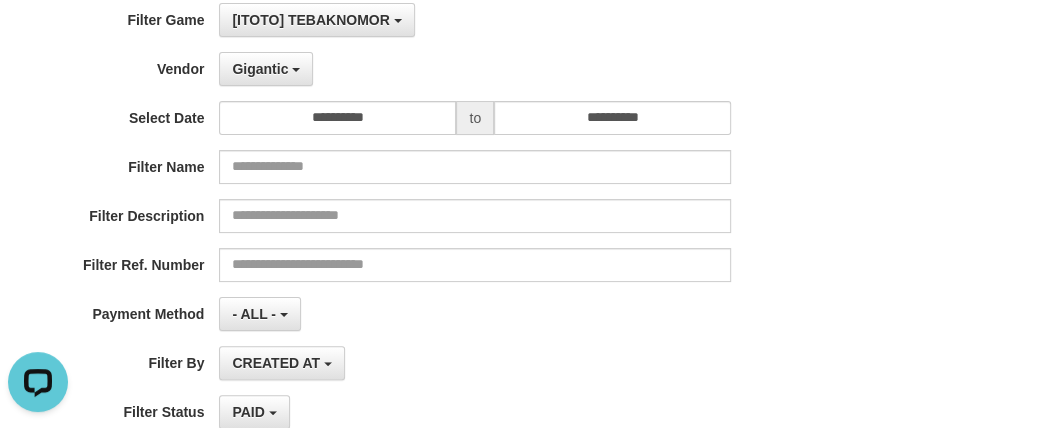 scroll, scrollTop: 363, scrollLeft: 0, axis: vertical 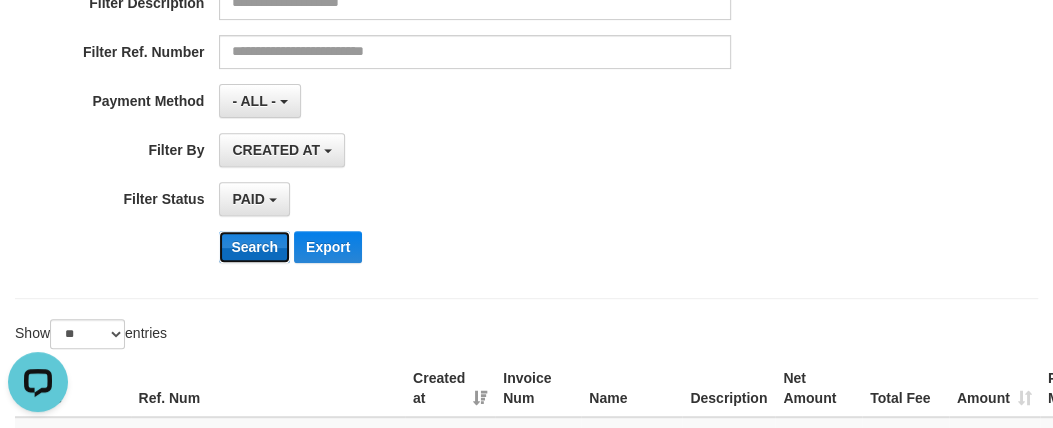 click on "Search" at bounding box center (254, 247) 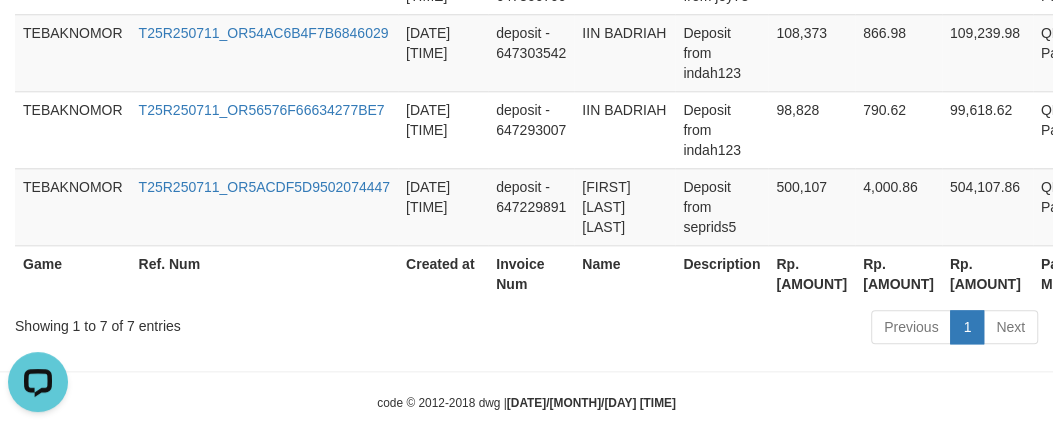 scroll, scrollTop: 1085, scrollLeft: 0, axis: vertical 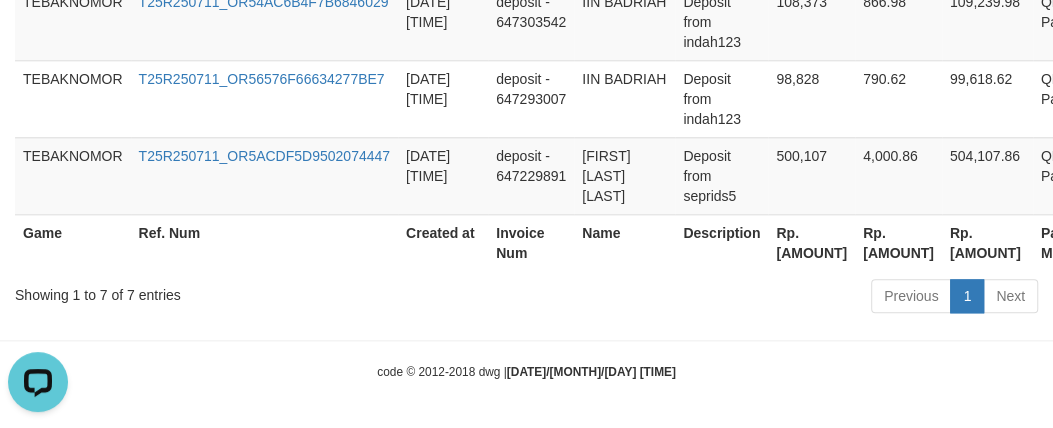 click on "Rp. [AMOUNT]" at bounding box center (811, 242) 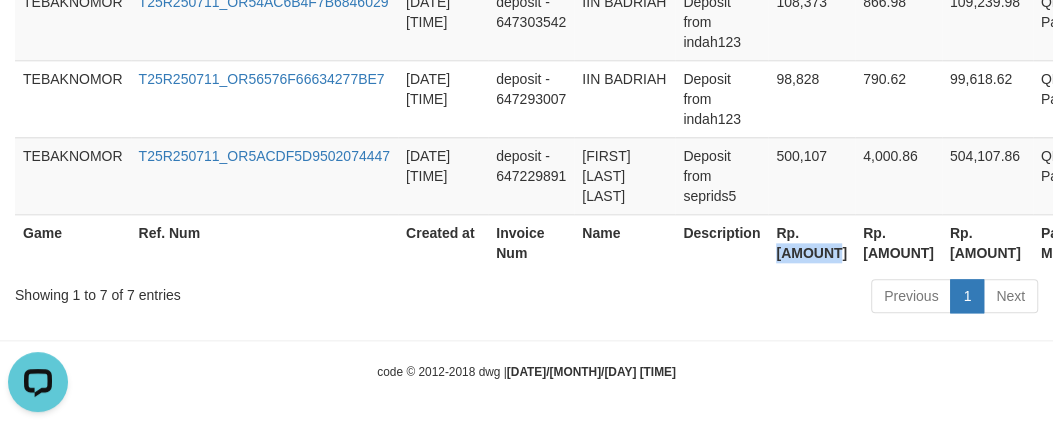 click on "Rp. [AMOUNT]" at bounding box center [811, 242] 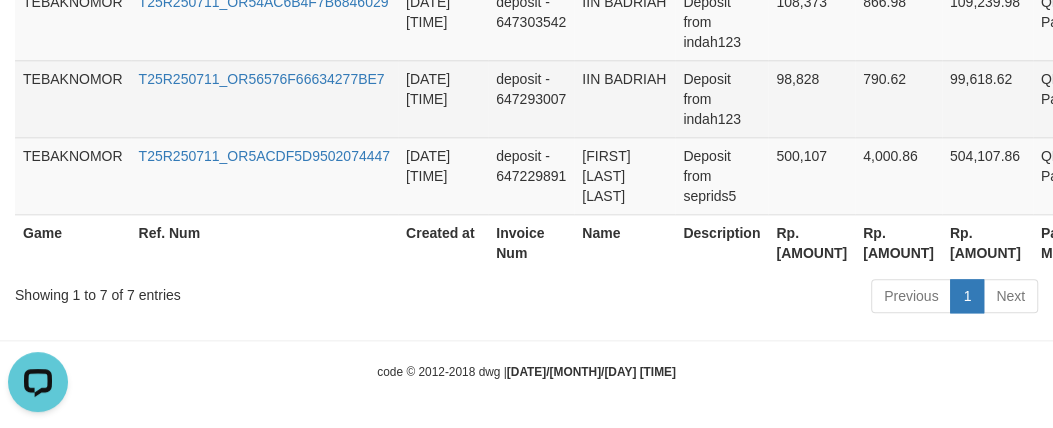 click on "T25R250711_OR56576F66634277BE7" at bounding box center [264, 98] 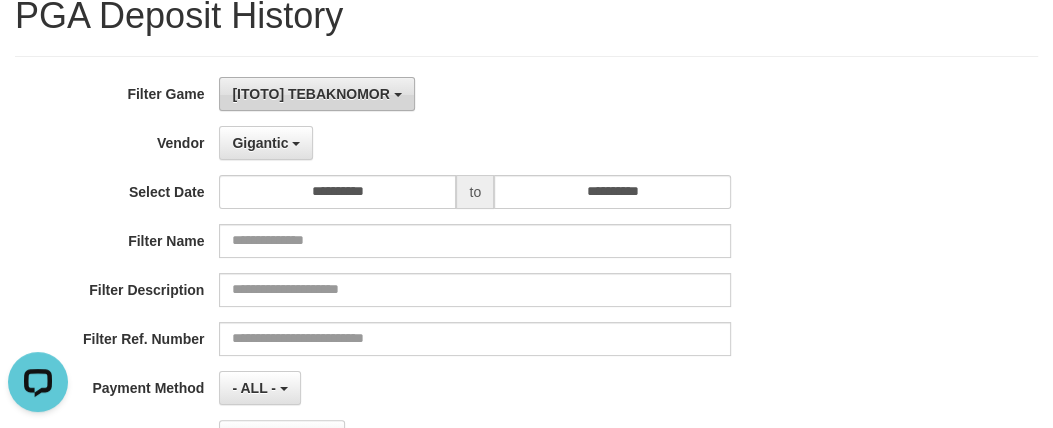 scroll, scrollTop: 0, scrollLeft: 0, axis: both 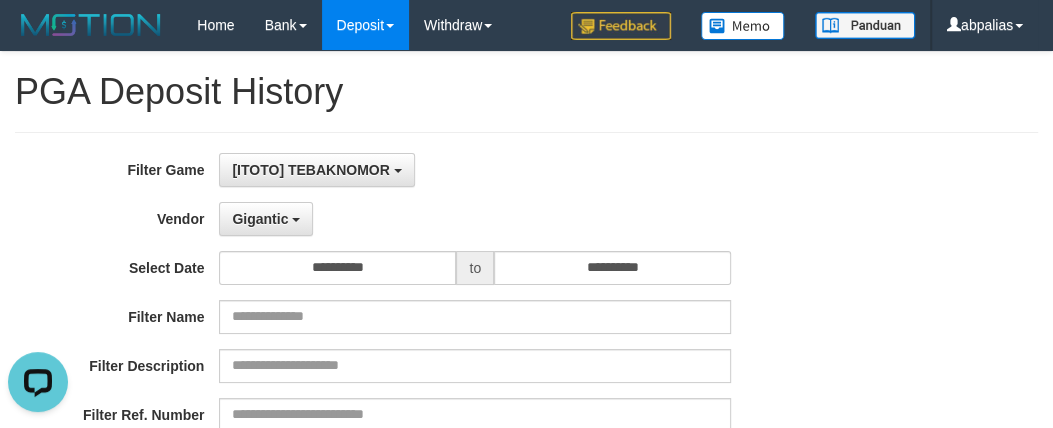 click on "**********" at bounding box center [439, 397] 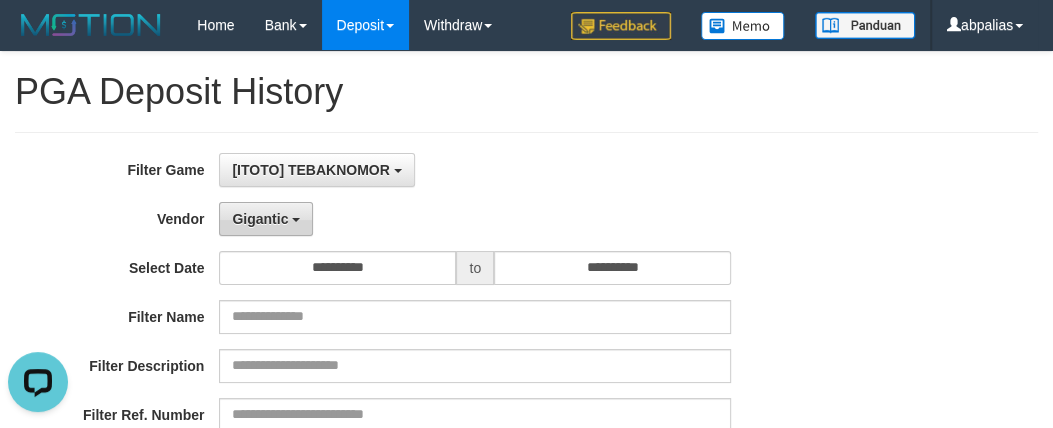 click on "Gigantic" at bounding box center [260, 219] 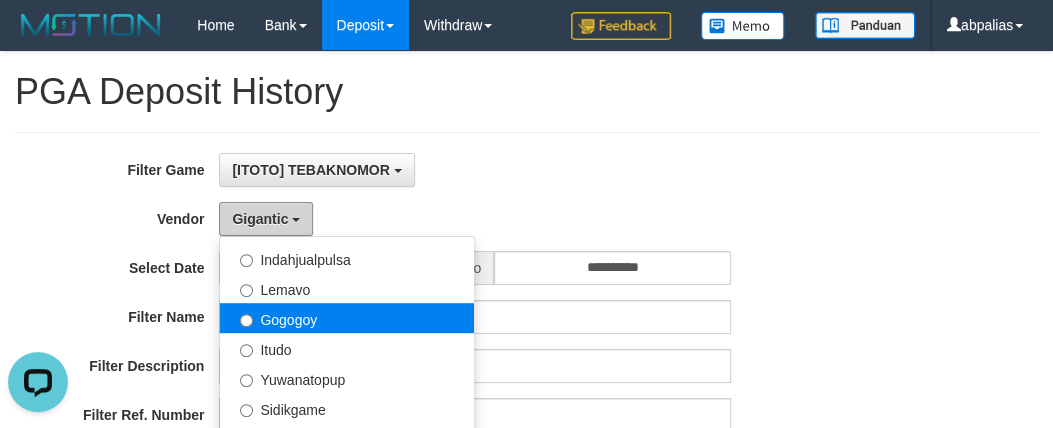 scroll, scrollTop: 685, scrollLeft: 0, axis: vertical 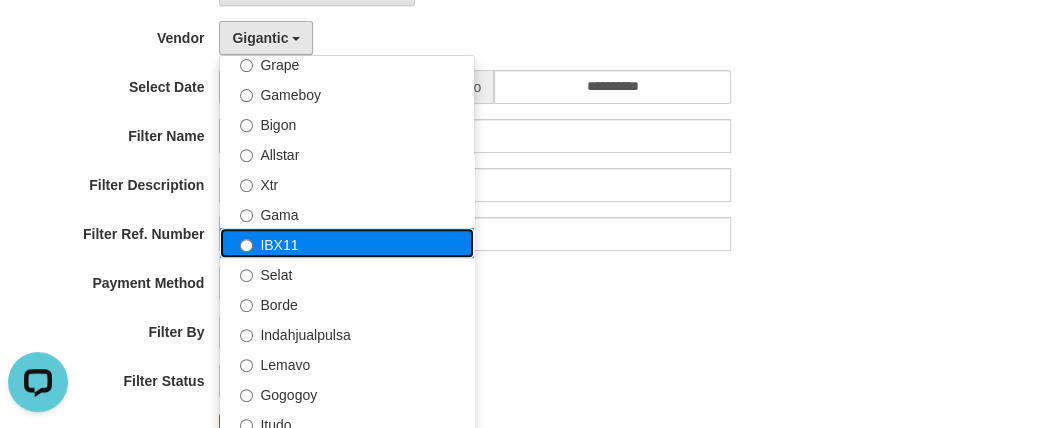 click on "IBX11" at bounding box center [347, 243] 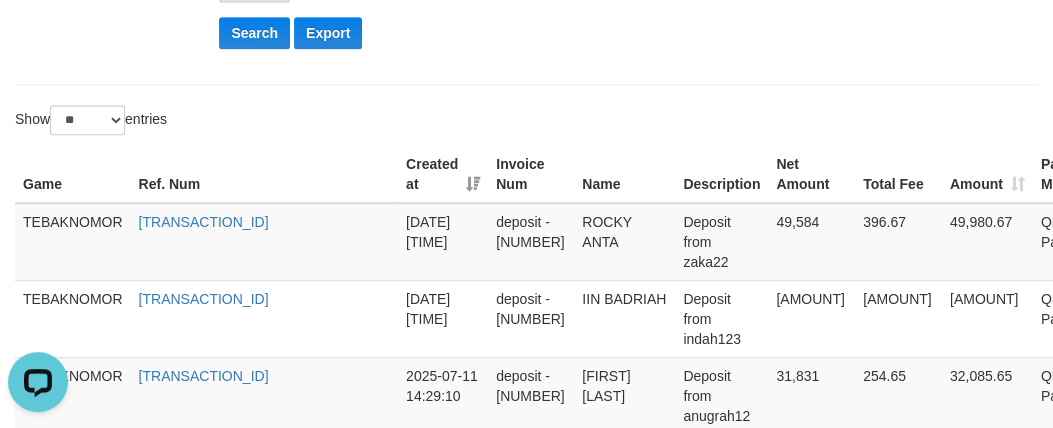 scroll, scrollTop: 545, scrollLeft: 0, axis: vertical 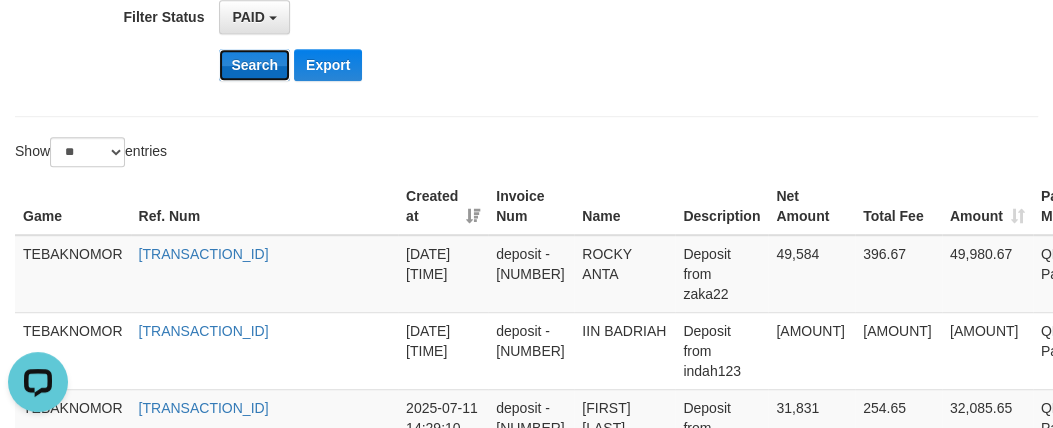 click on "Search" at bounding box center [254, 65] 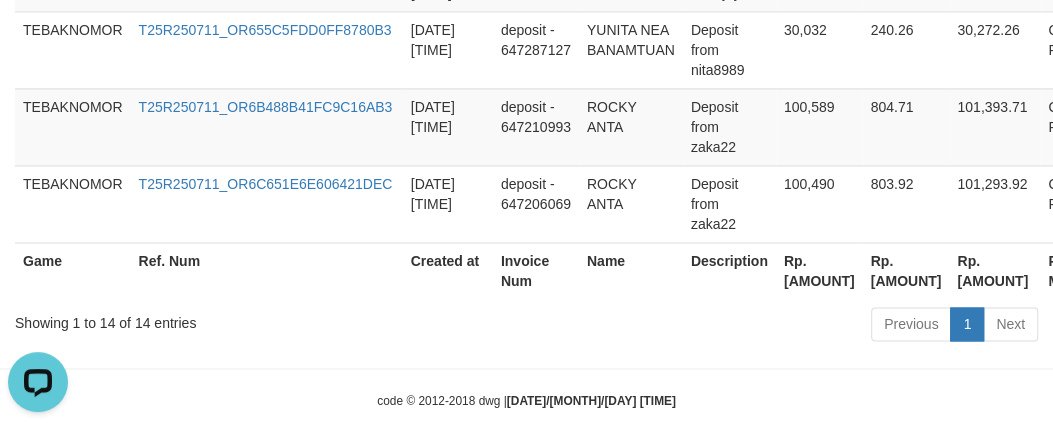 scroll, scrollTop: 1623, scrollLeft: 0, axis: vertical 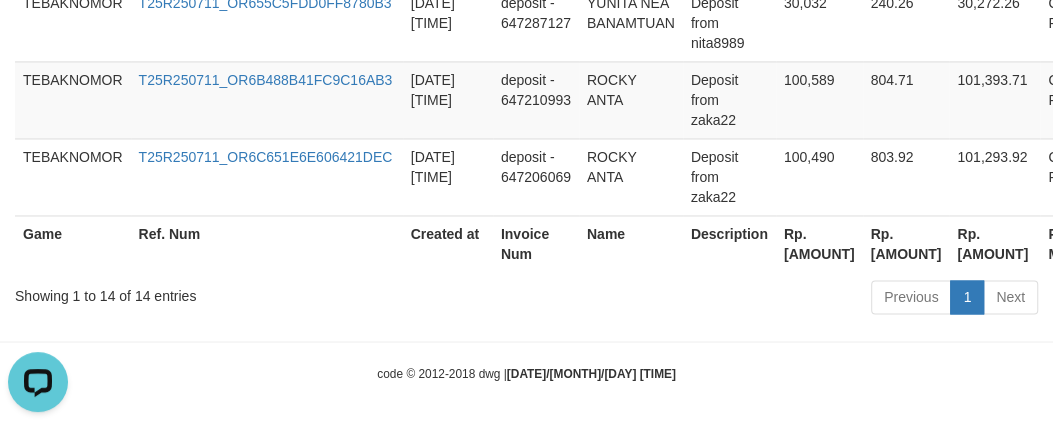 click on "Rp. [AMOUNT]" at bounding box center (819, 243) 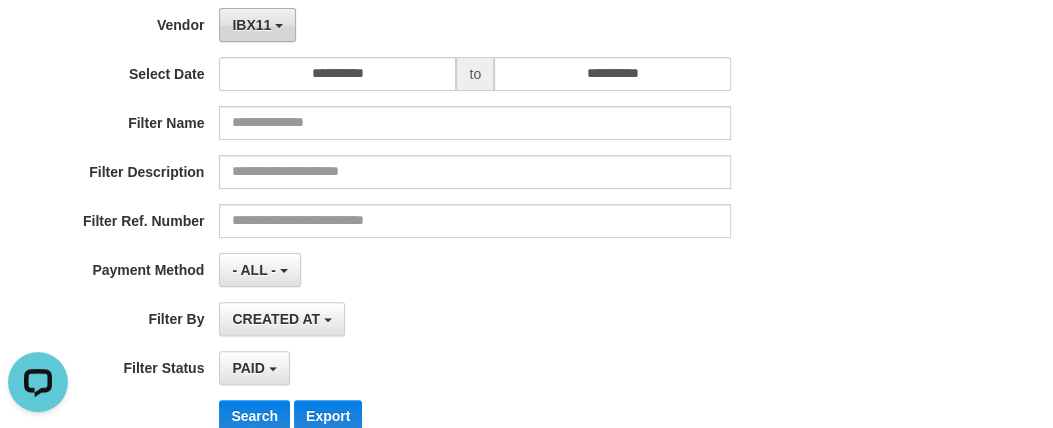 scroll, scrollTop: 0, scrollLeft: 0, axis: both 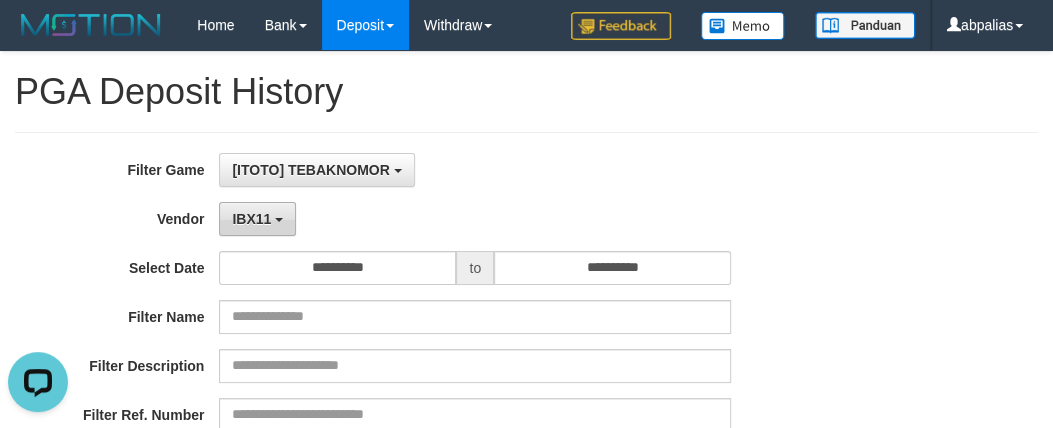 click on "IBX11" at bounding box center (251, 219) 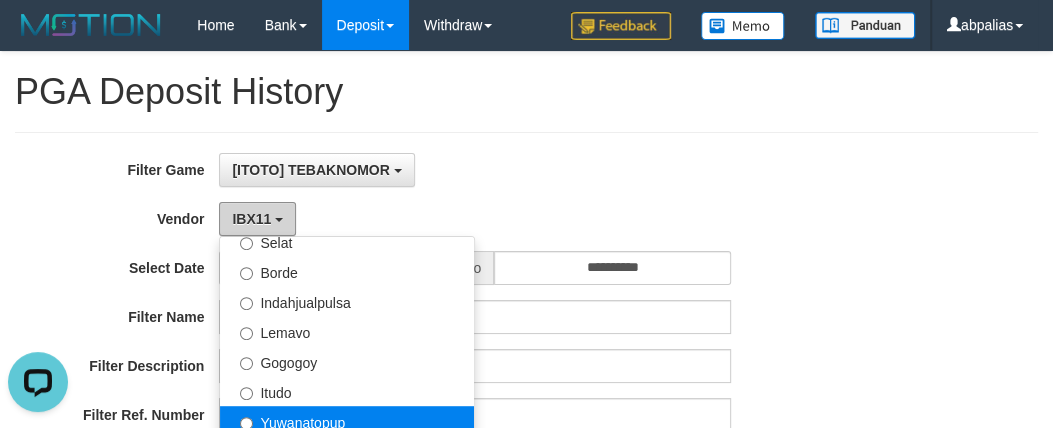 scroll, scrollTop: 685, scrollLeft: 0, axis: vertical 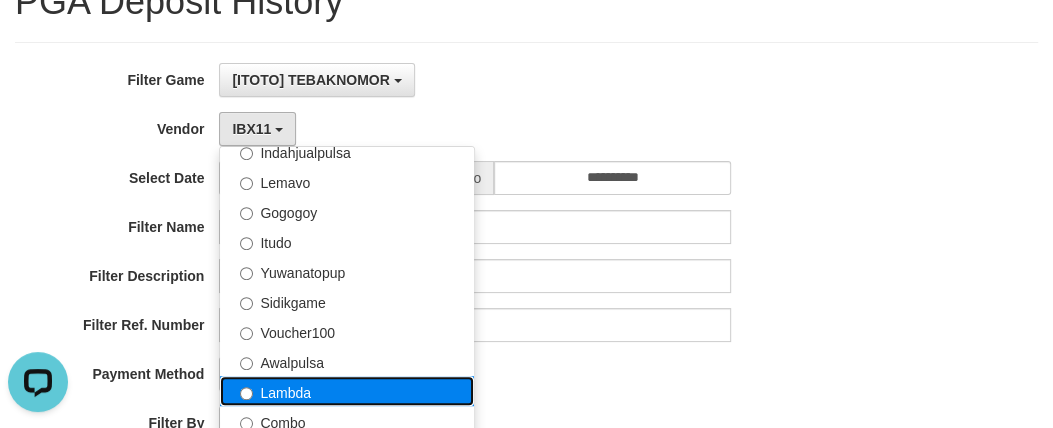 click on "Lambda" at bounding box center [347, 391] 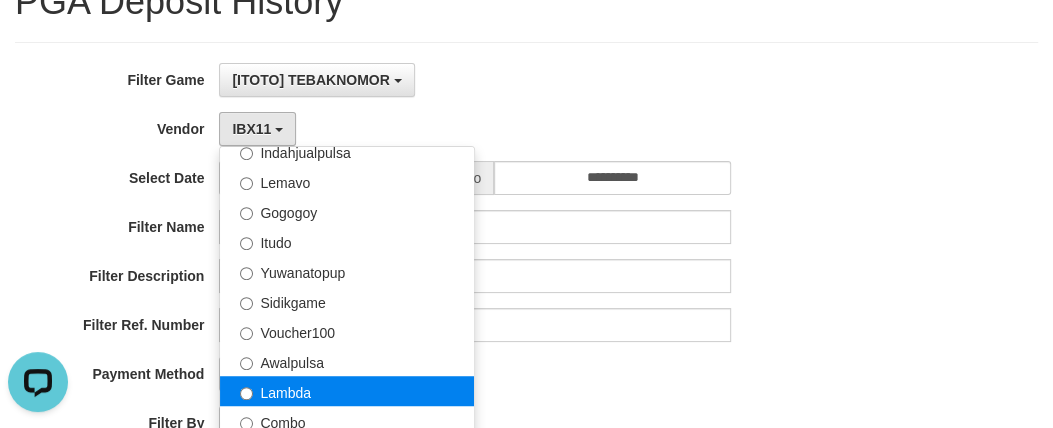 select on "**********" 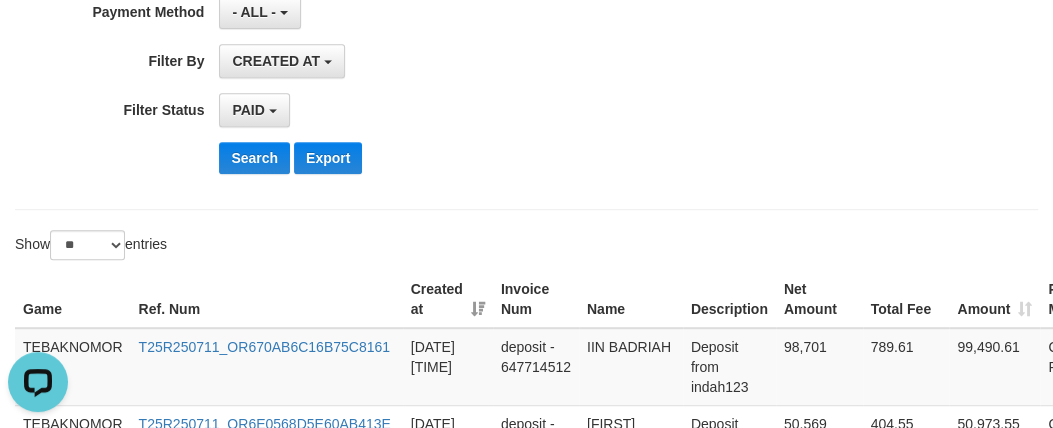 scroll, scrollTop: 454, scrollLeft: 0, axis: vertical 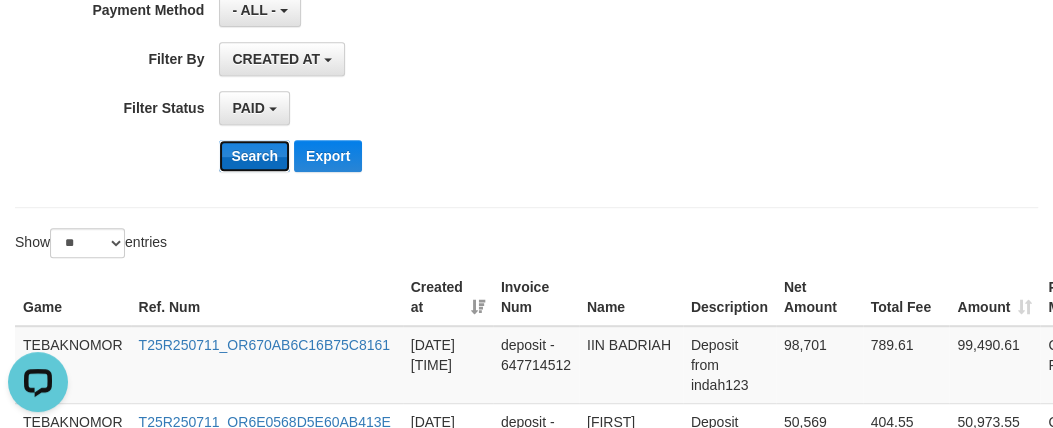 click on "Search" at bounding box center [254, 156] 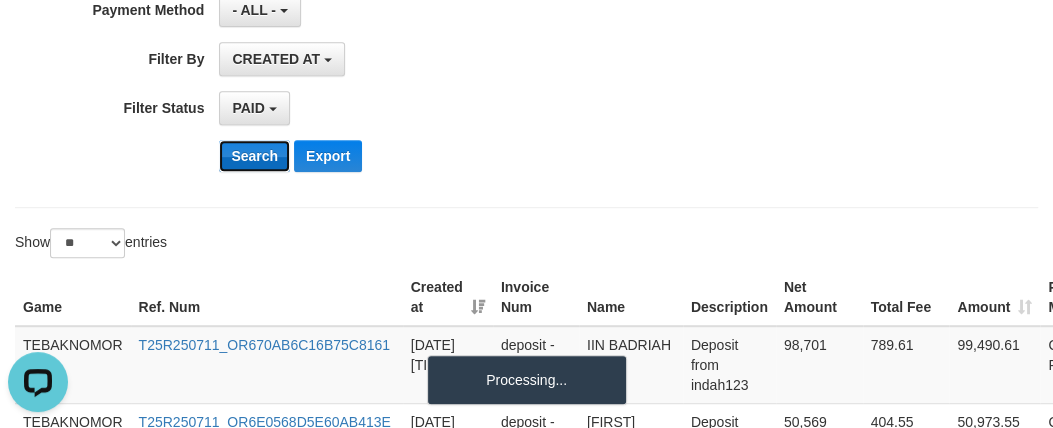 click on "Search" at bounding box center [254, 156] 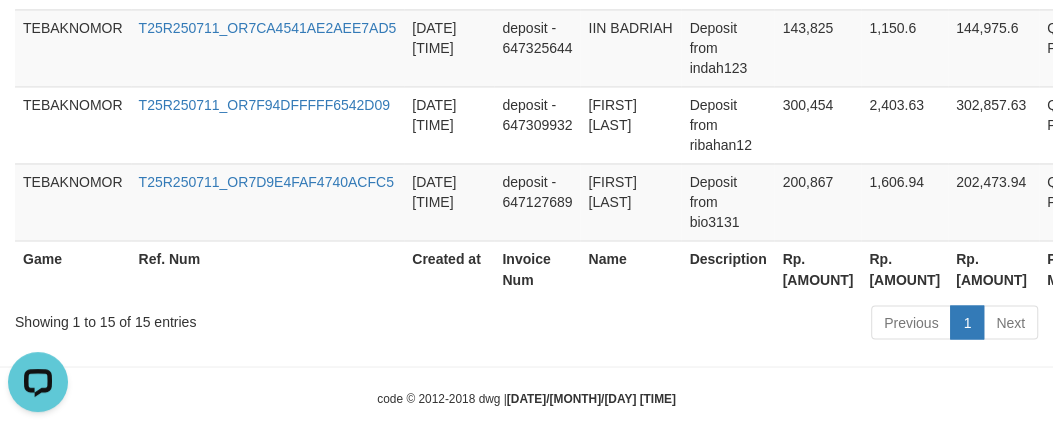 scroll, scrollTop: 1660, scrollLeft: 0, axis: vertical 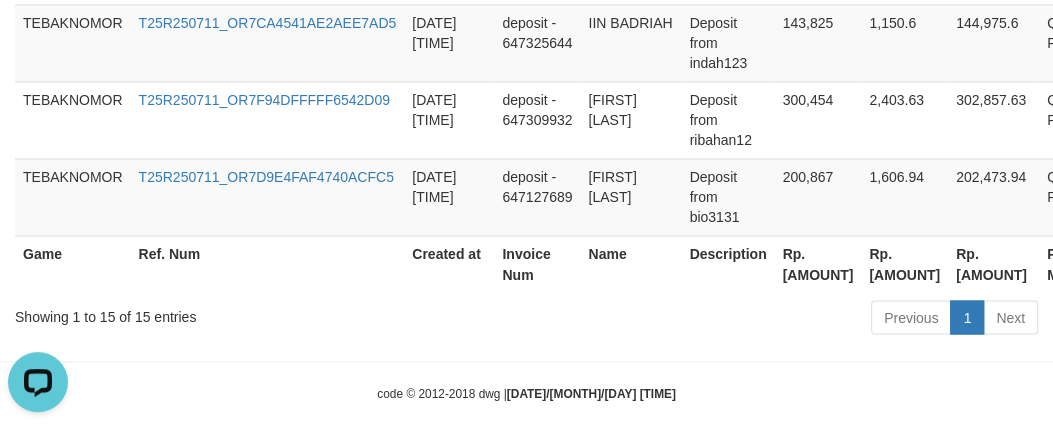 click on "Rp. [AMOUNT]" at bounding box center [817, 263] 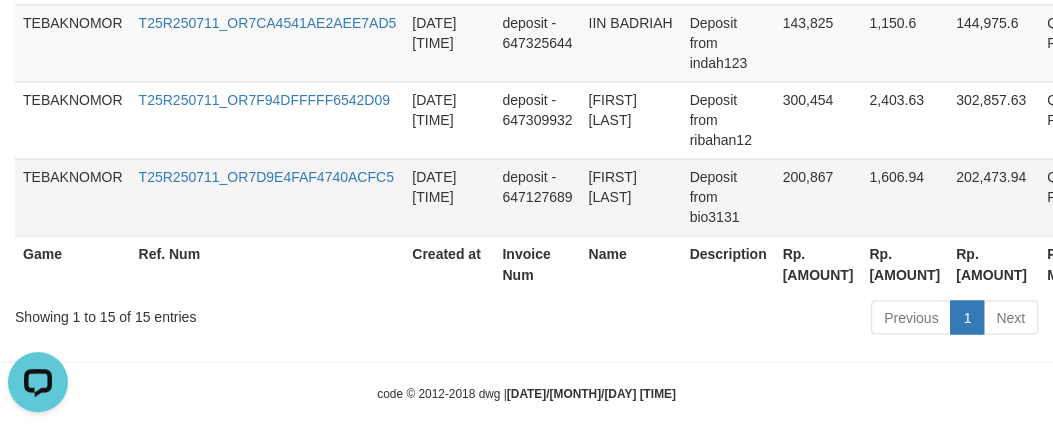 click on "[FIRST] [LAST]" at bounding box center [630, 196] 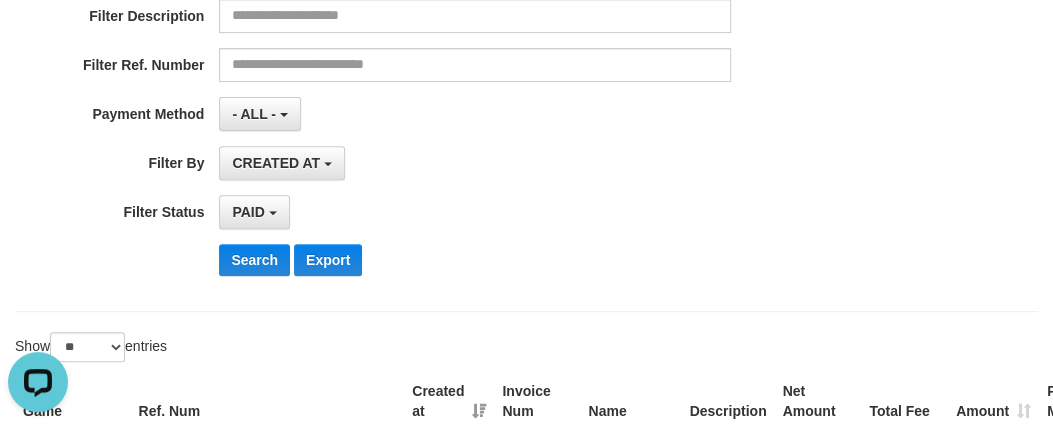 scroll, scrollTop: 0, scrollLeft: 0, axis: both 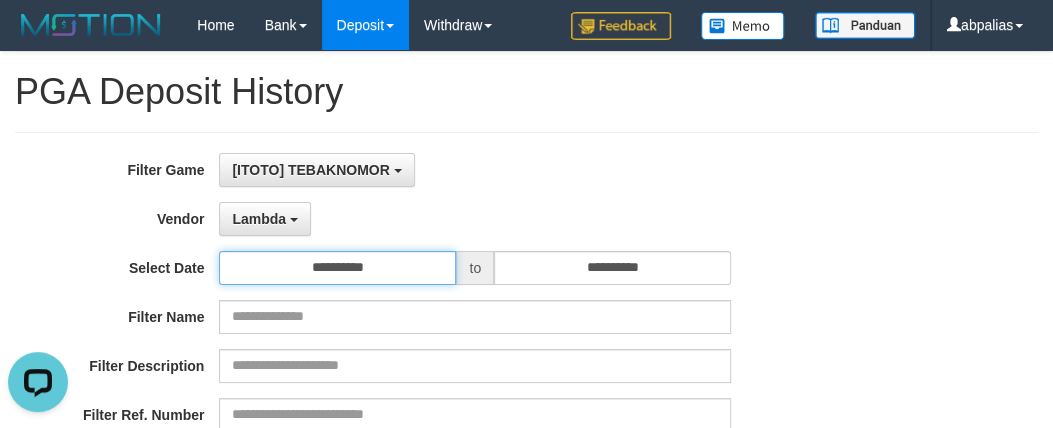 click on "**********" at bounding box center [337, 268] 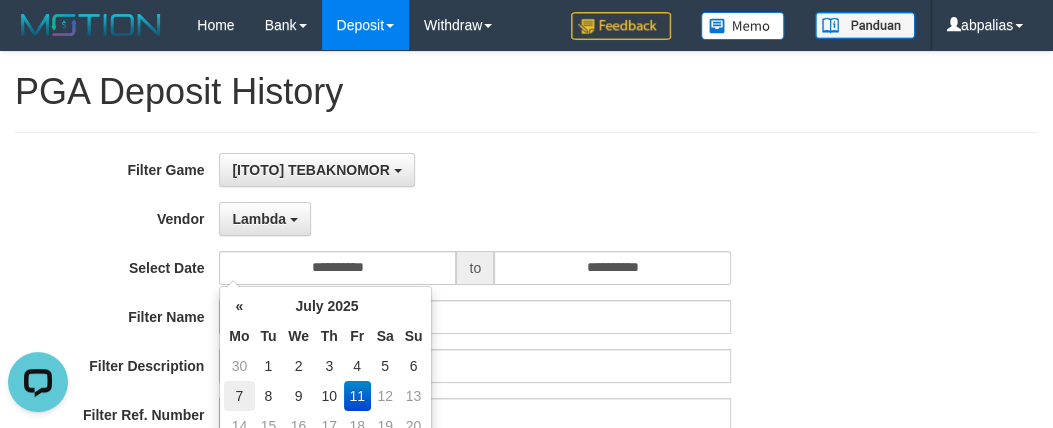 click on "7" at bounding box center (239, 396) 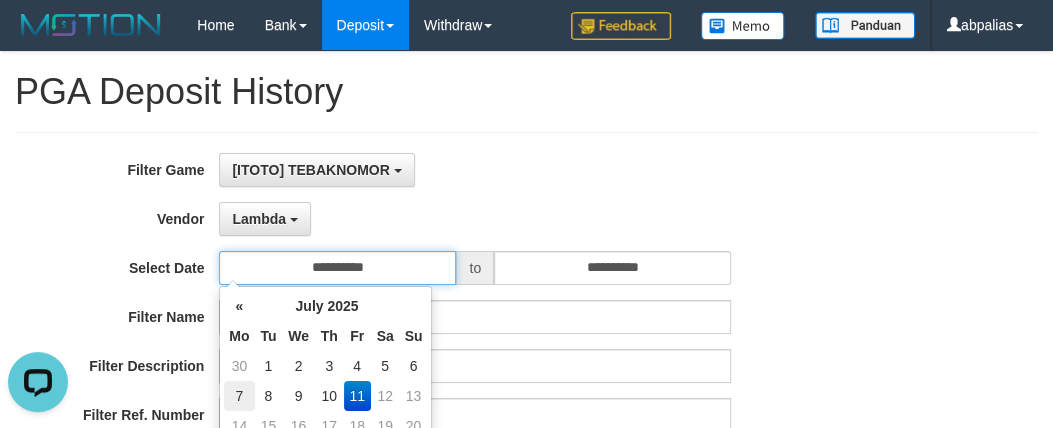 type on "**********" 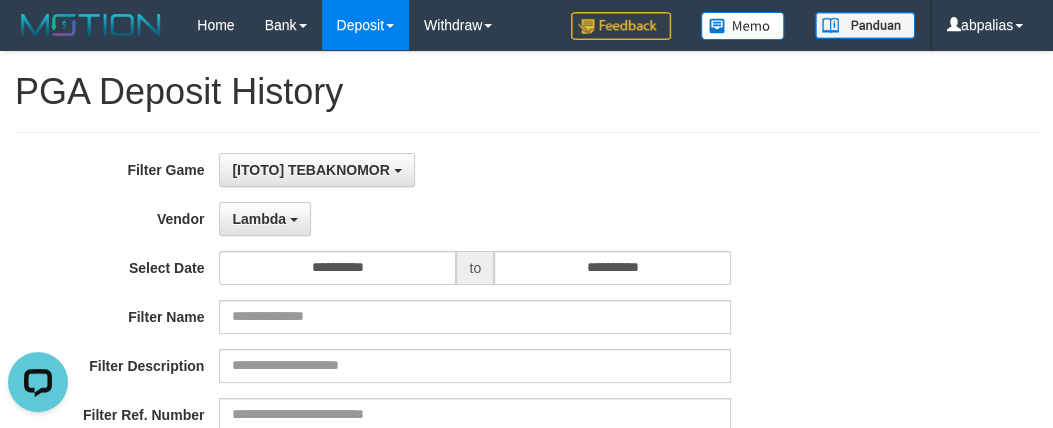 click on "**********" at bounding box center [526, 397] 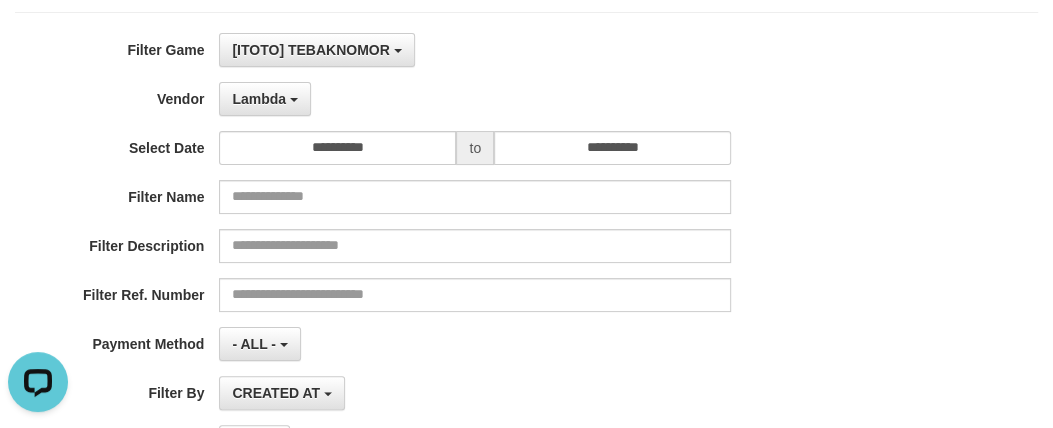 scroll, scrollTop: 272, scrollLeft: 0, axis: vertical 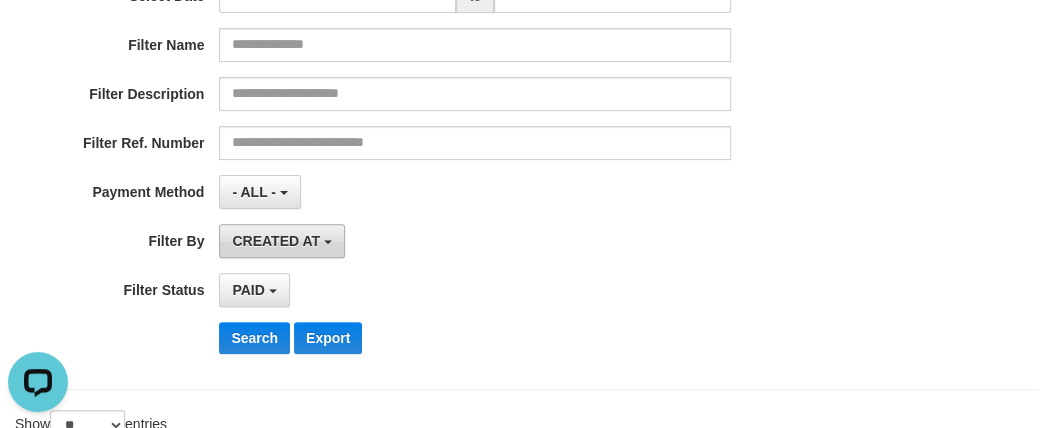 click on "CREATED AT" at bounding box center (276, 241) 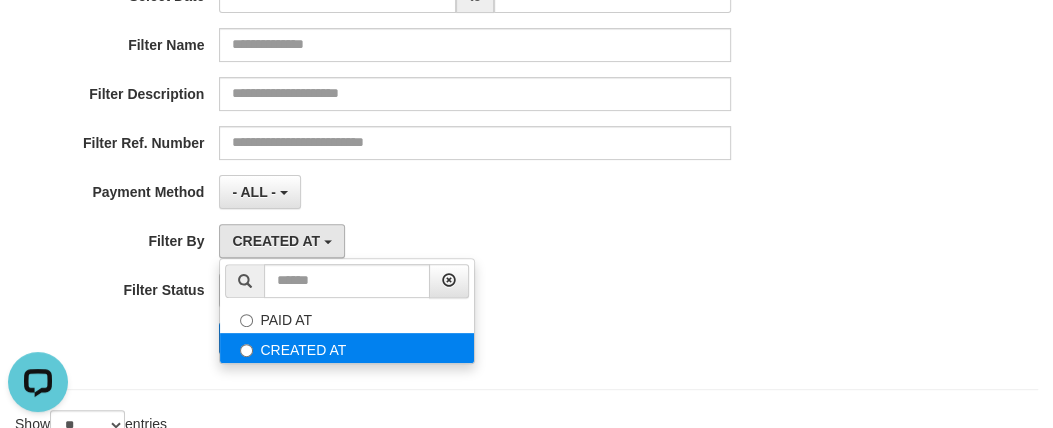 click on "CREATED AT" at bounding box center (347, 348) 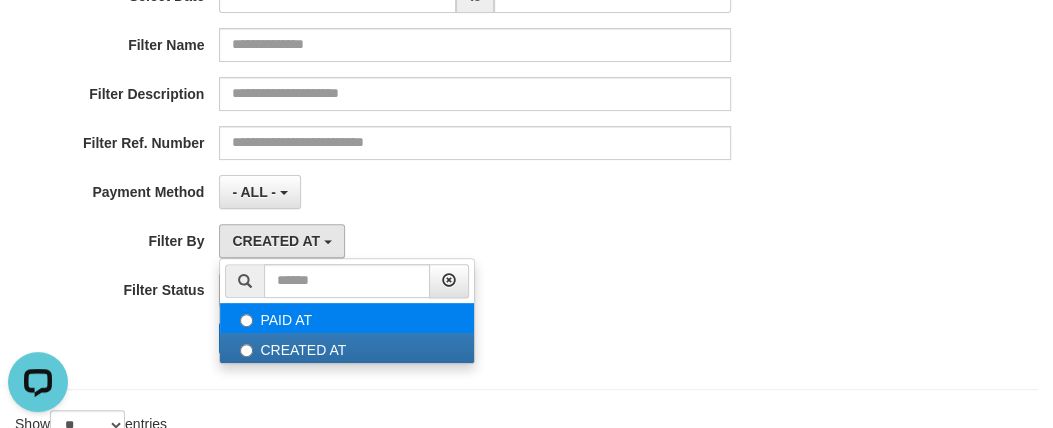 select on "*" 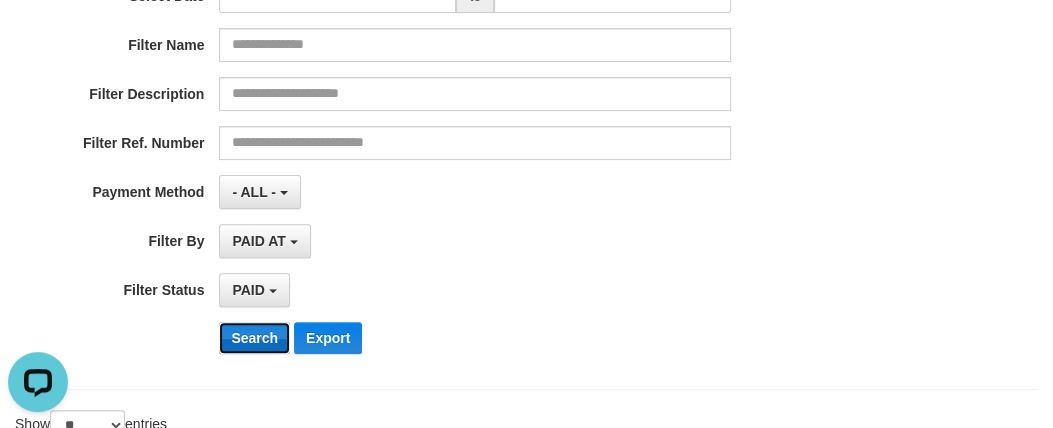 click on "Search" at bounding box center [254, 338] 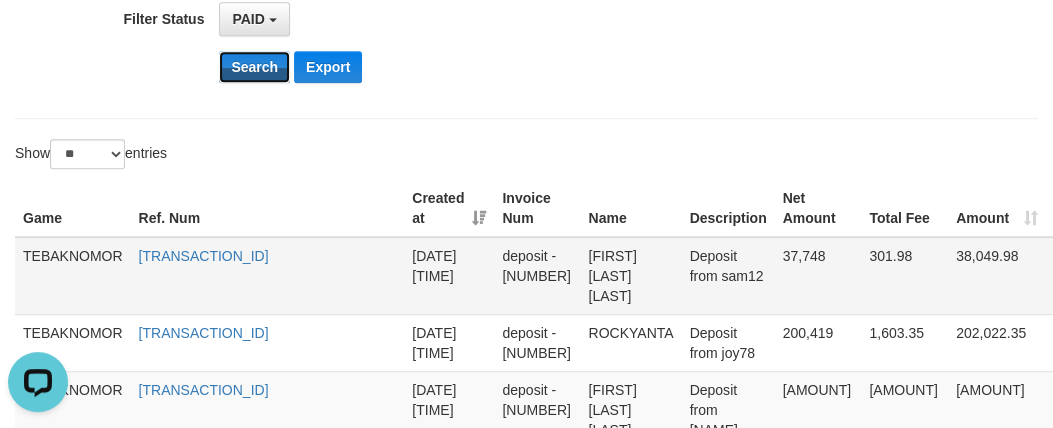 scroll, scrollTop: 545, scrollLeft: 0, axis: vertical 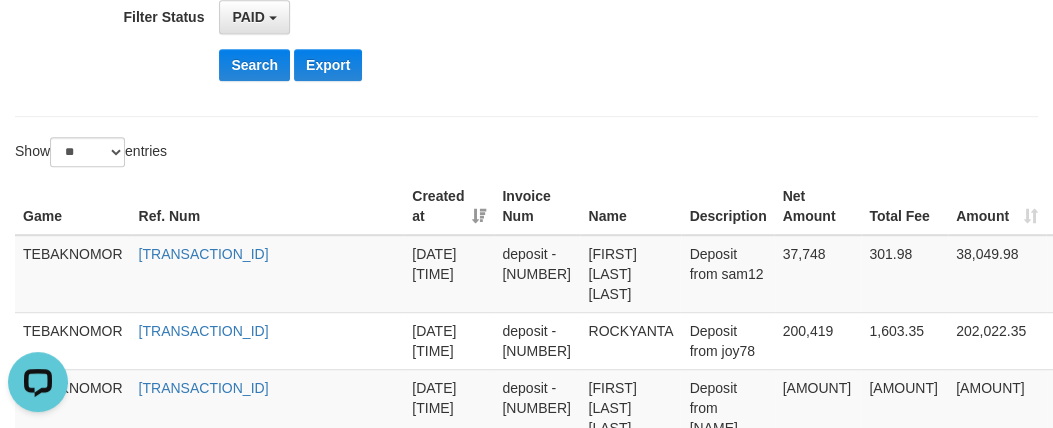click on "**********" at bounding box center [439, -148] 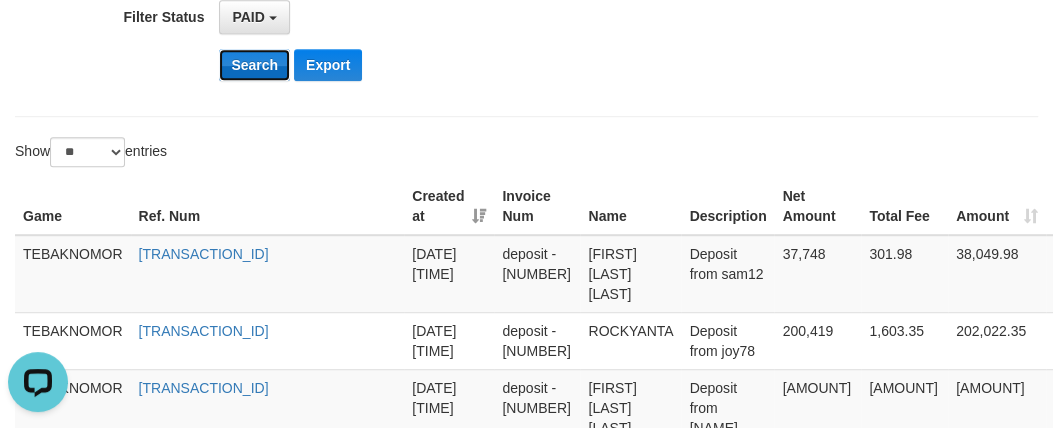 click on "Search" at bounding box center [254, 65] 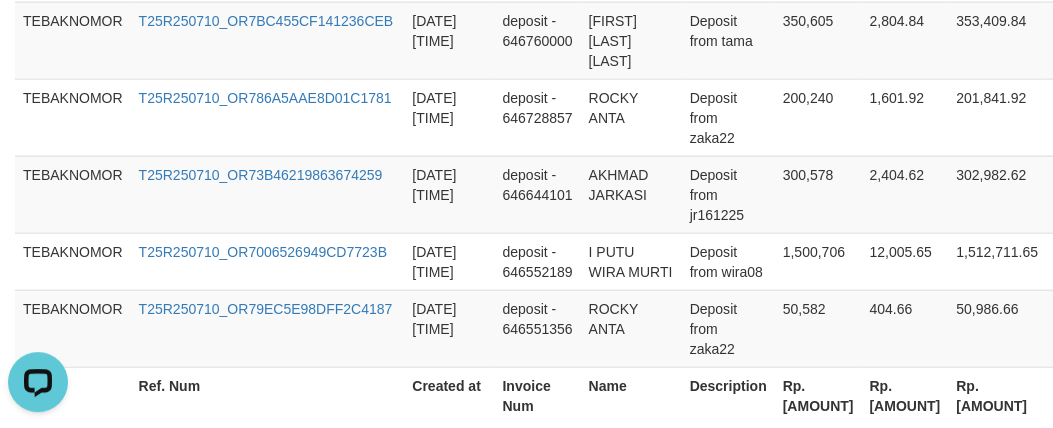 scroll, scrollTop: 2410, scrollLeft: 0, axis: vertical 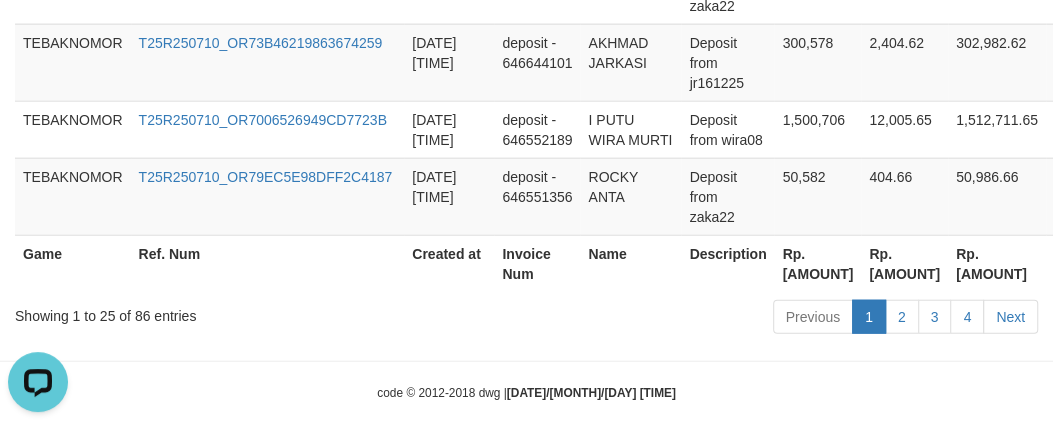 click on "Rp. [AMOUNT]" at bounding box center (817, 263) 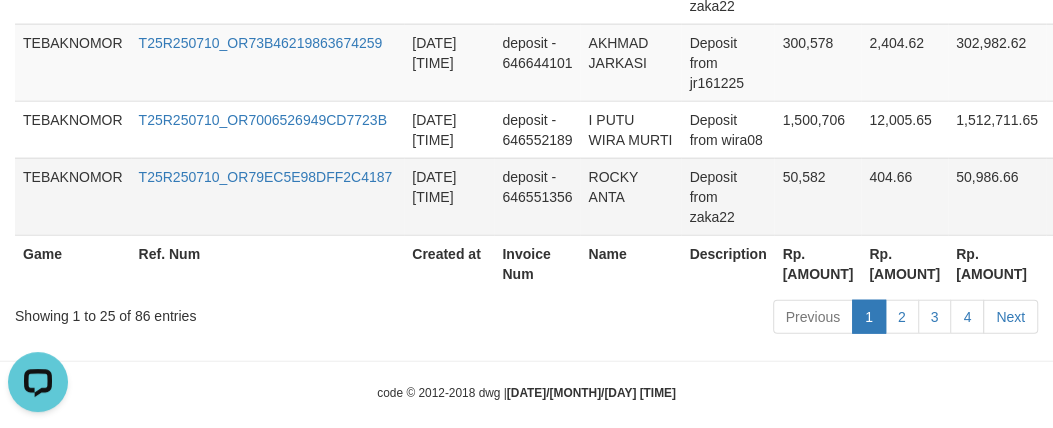 drag, startPoint x: 566, startPoint y: 192, endPoint x: 584, endPoint y: 190, distance: 18.110771 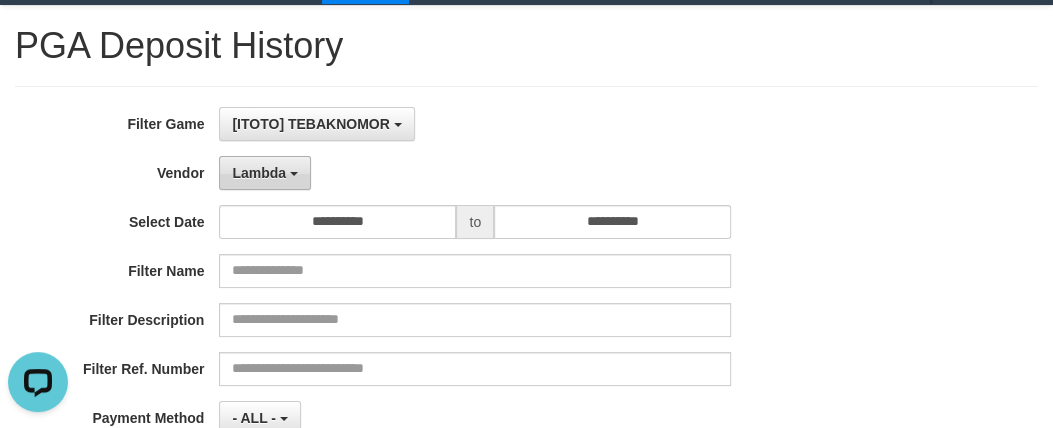 click on "Lambda" at bounding box center [259, 173] 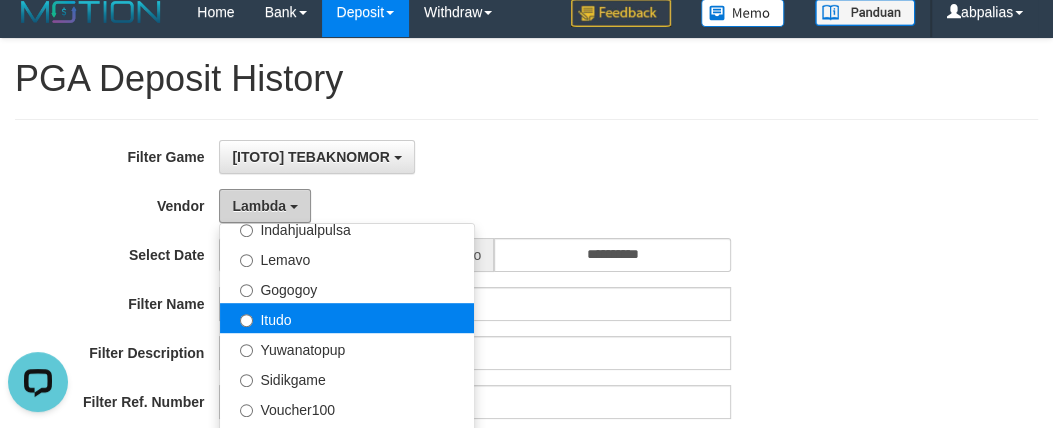scroll, scrollTop: 0, scrollLeft: 0, axis: both 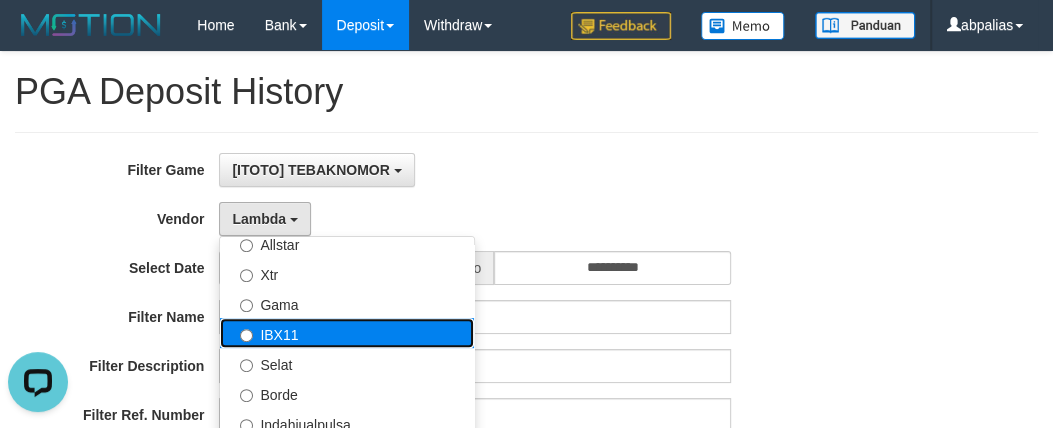 click on "IBX11" at bounding box center (347, 333) 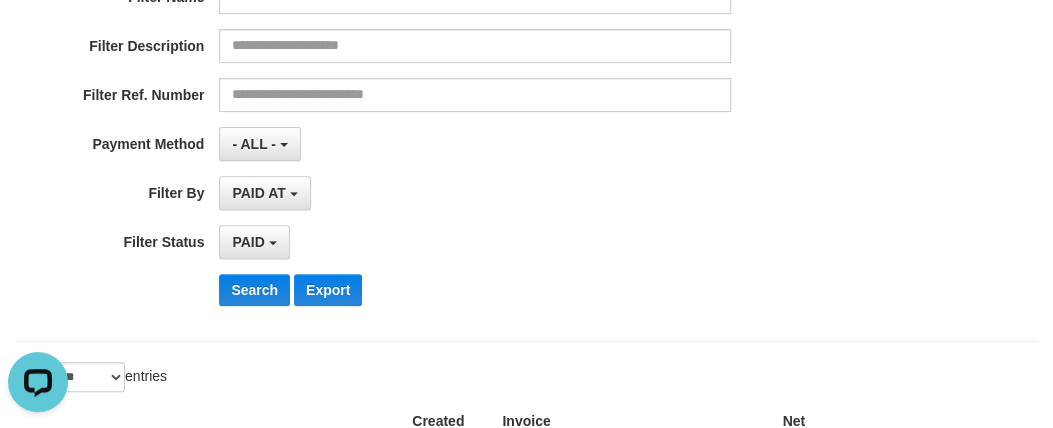 scroll, scrollTop: 454, scrollLeft: 0, axis: vertical 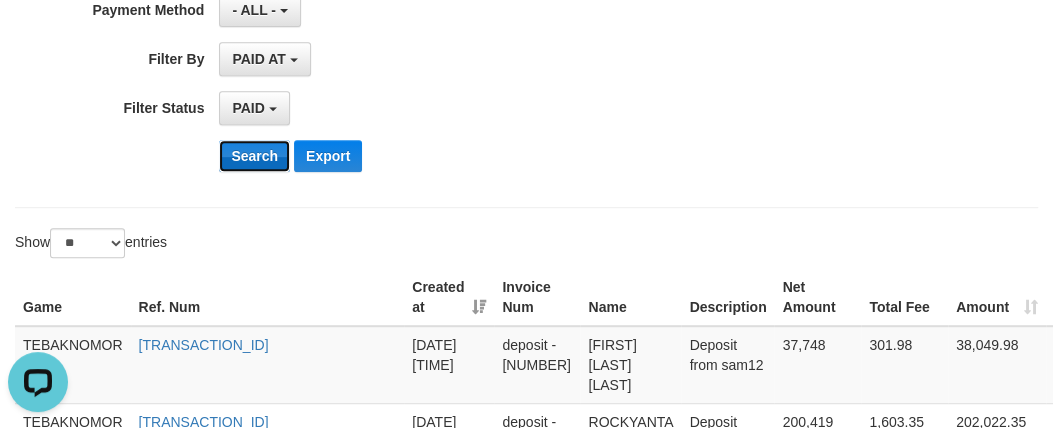 click on "Search" at bounding box center [254, 156] 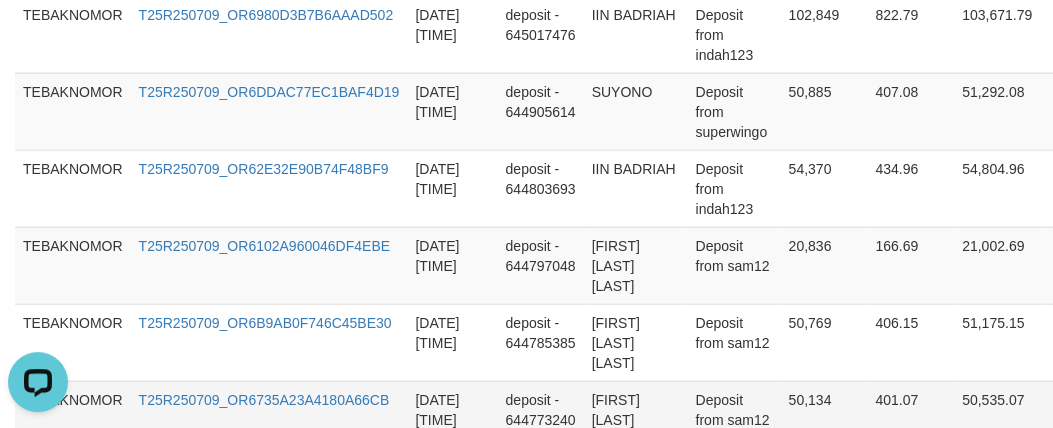 scroll, scrollTop: 2363, scrollLeft: 0, axis: vertical 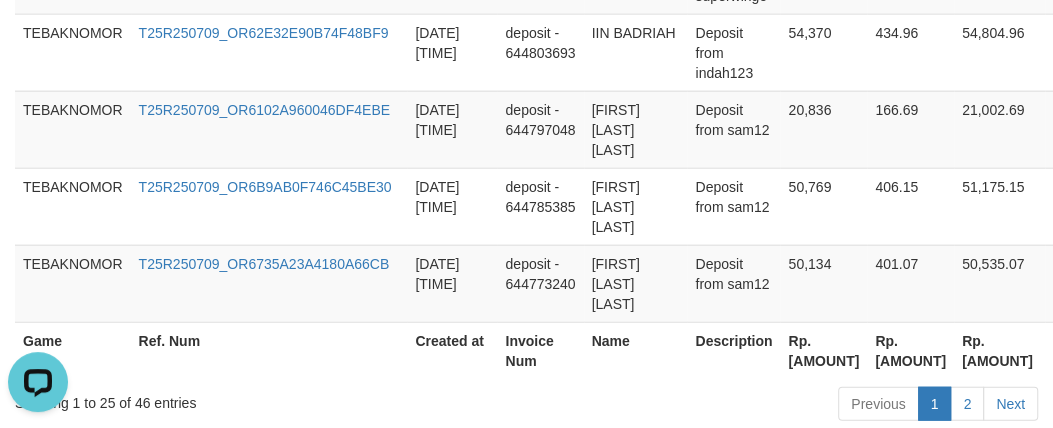 click on "Rp. [AMOUNT]" at bounding box center [823, 350] 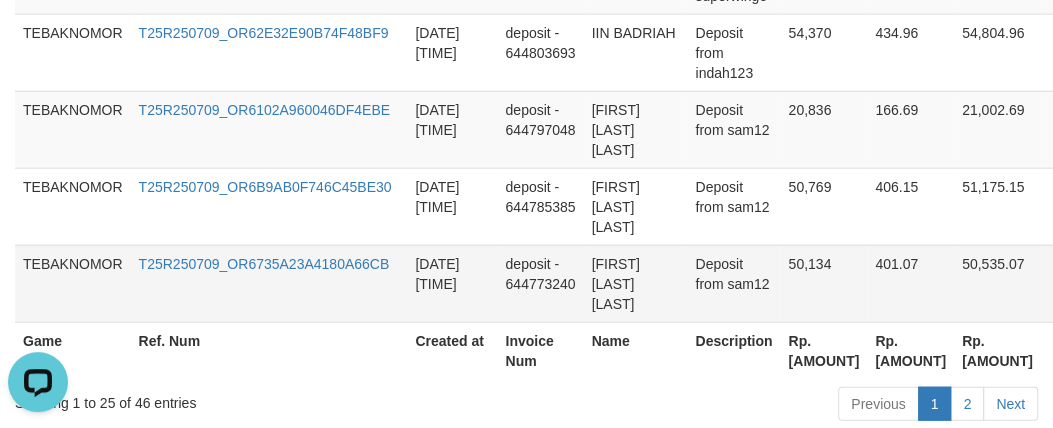 click on "[DATE] [TIME]" at bounding box center (452, 283) 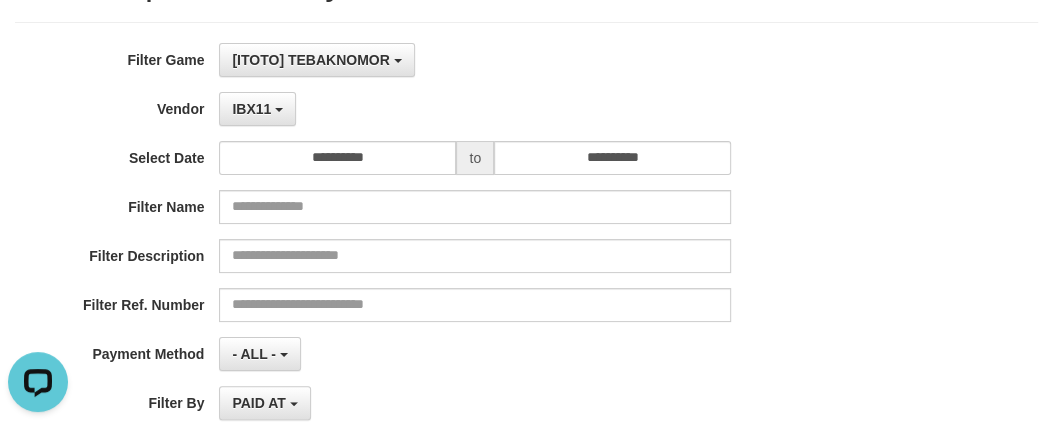 scroll, scrollTop: 0, scrollLeft: 0, axis: both 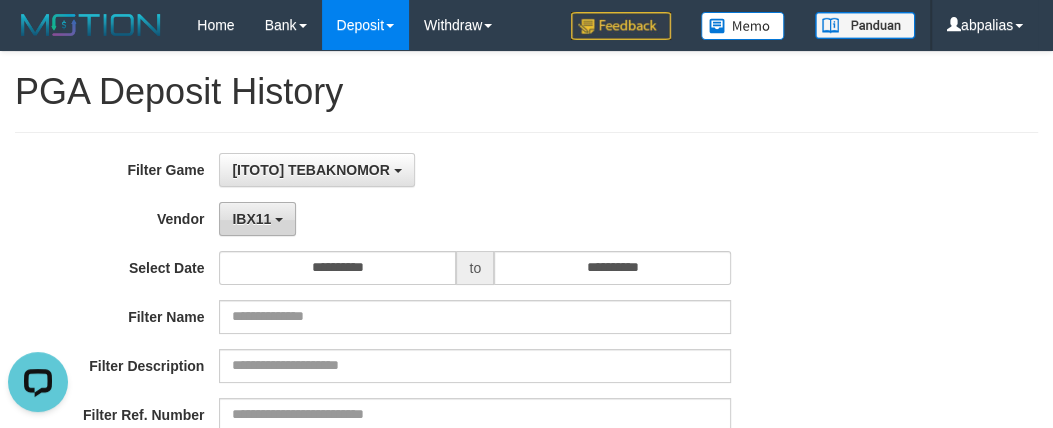 click on "IBX11" at bounding box center [251, 219] 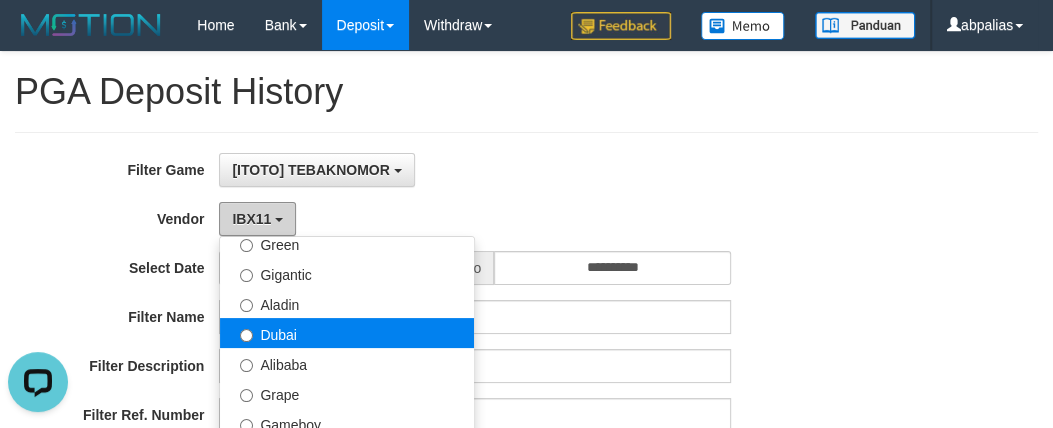 scroll, scrollTop: 230, scrollLeft: 0, axis: vertical 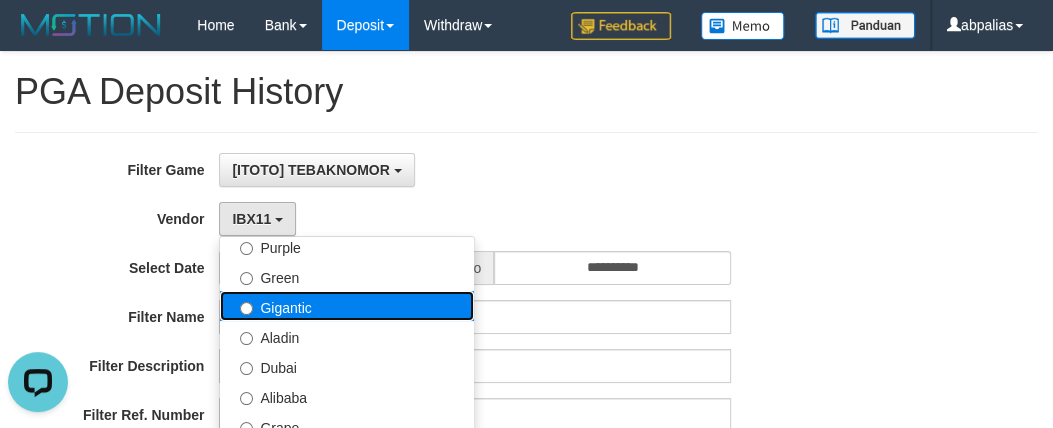 click on "Gigantic" at bounding box center [347, 306] 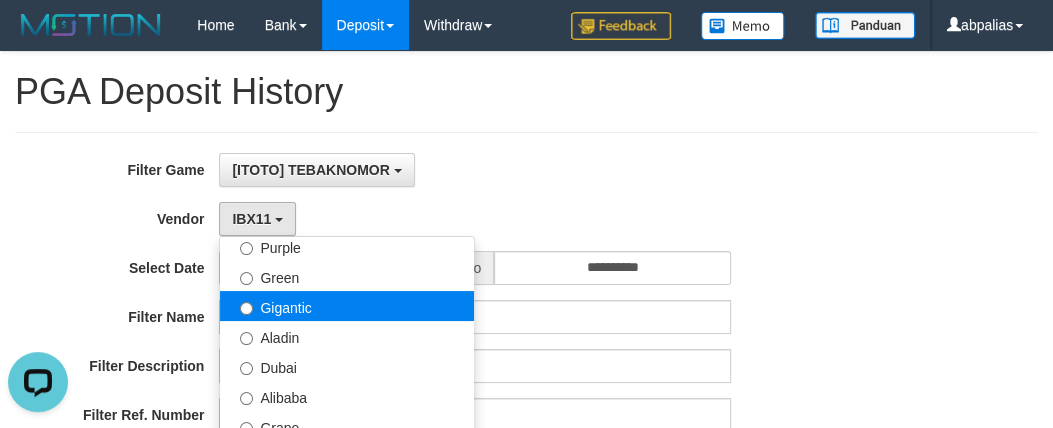 select on "**********" 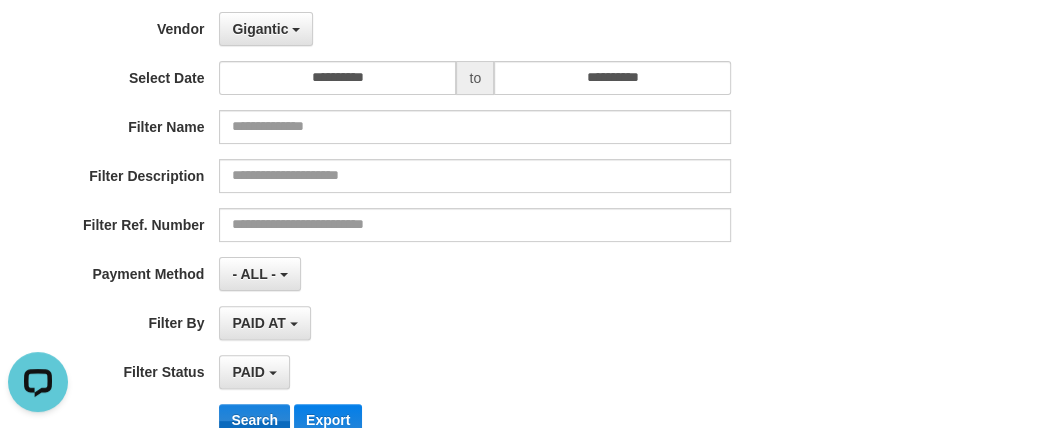 scroll, scrollTop: 363, scrollLeft: 0, axis: vertical 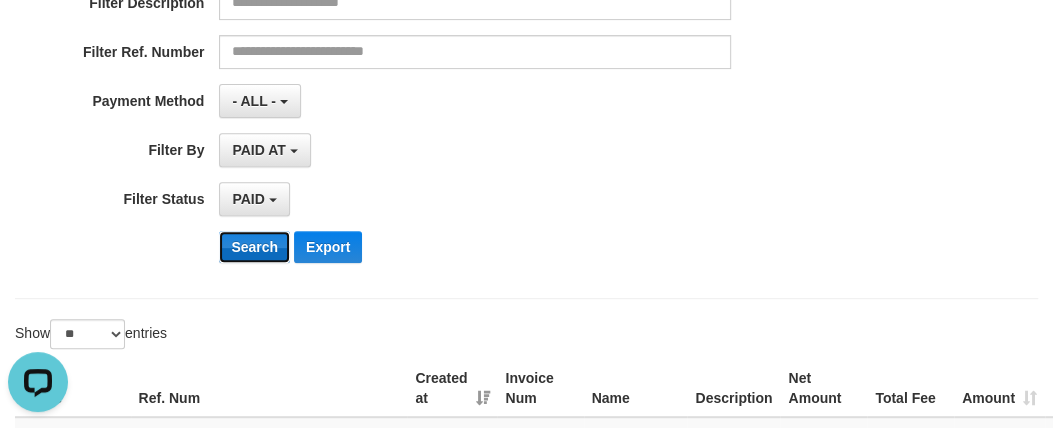 click on "Search" at bounding box center (254, 247) 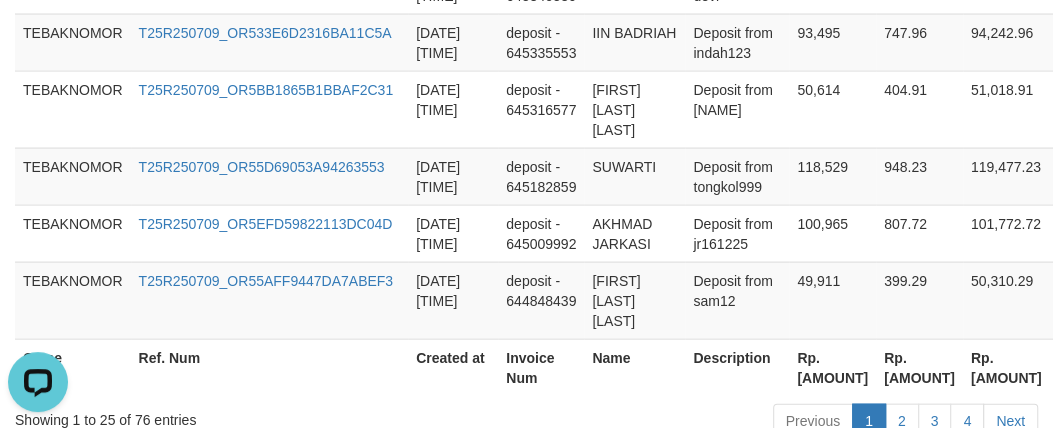 scroll, scrollTop: 2070, scrollLeft: 0, axis: vertical 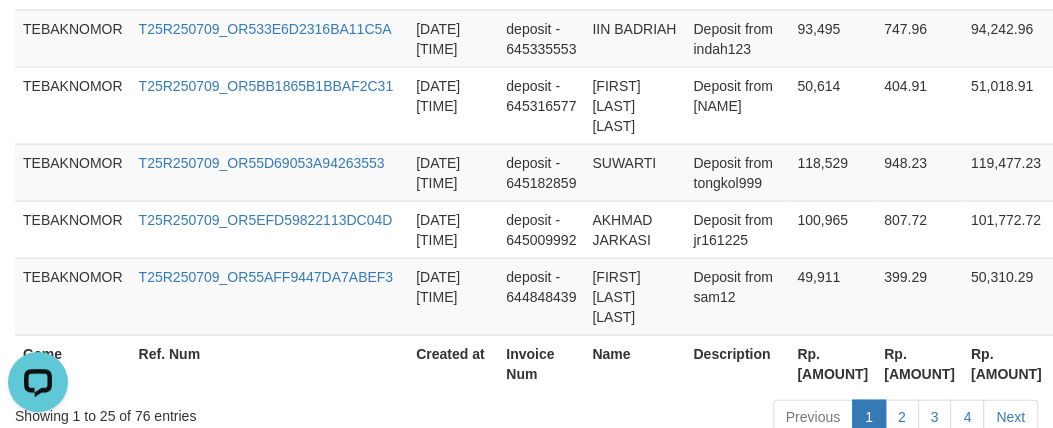 click on "Rp. [AMOUNT]" at bounding box center (832, 363) 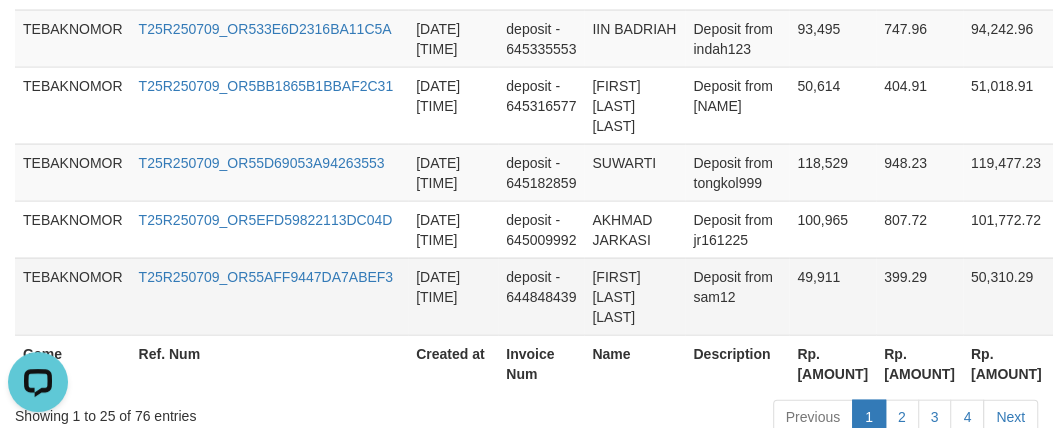 copy on "[AMOUNT]" 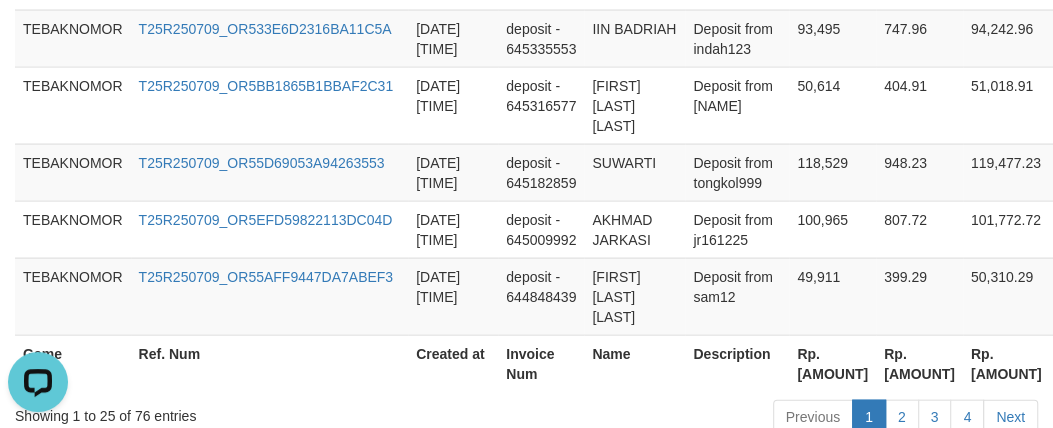 click on "Toggle navigation
Home
Bank
Account List
Load
By Website
Group
[ITOTO]													TEBAKNOMOR
By Load Group (DPS)
Group abp-tebaknomor
By Load Group (WD)
Group abp-tebaknomorwd
Mutasi Bank" at bounding box center [526, -759] 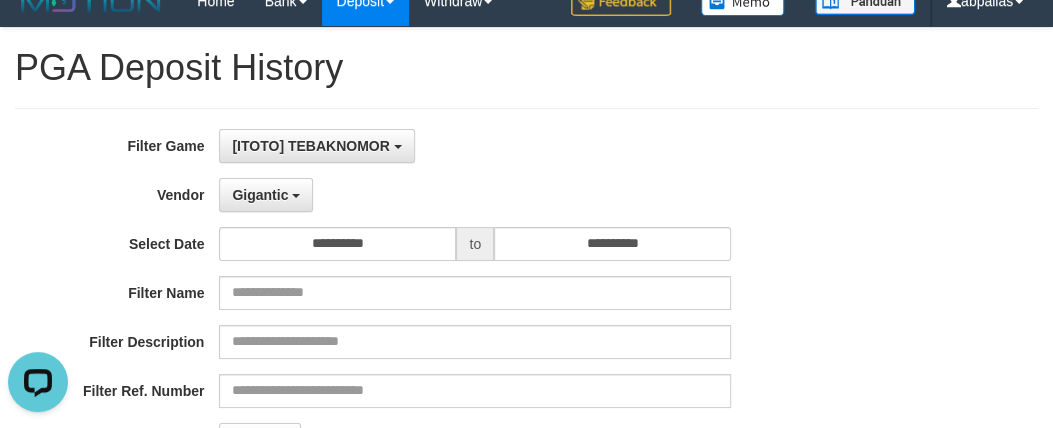 scroll, scrollTop: 0, scrollLeft: 0, axis: both 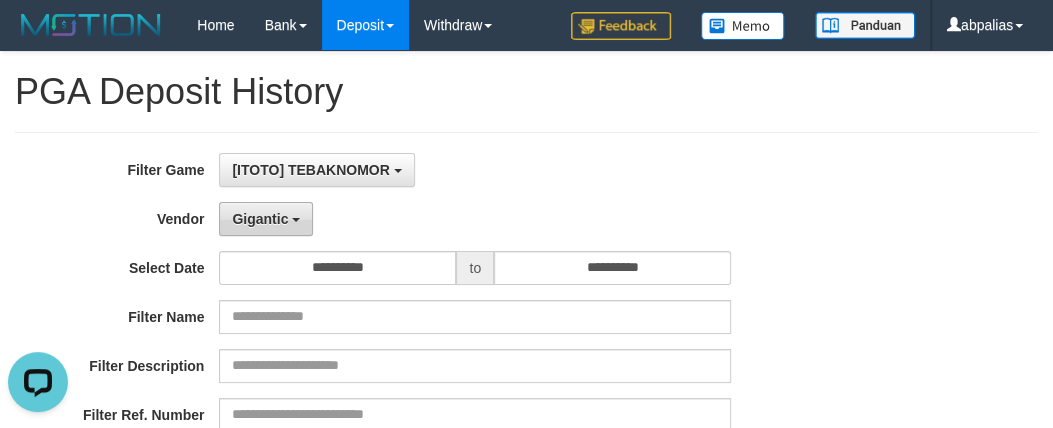 click on "Gigantic" at bounding box center [266, 219] 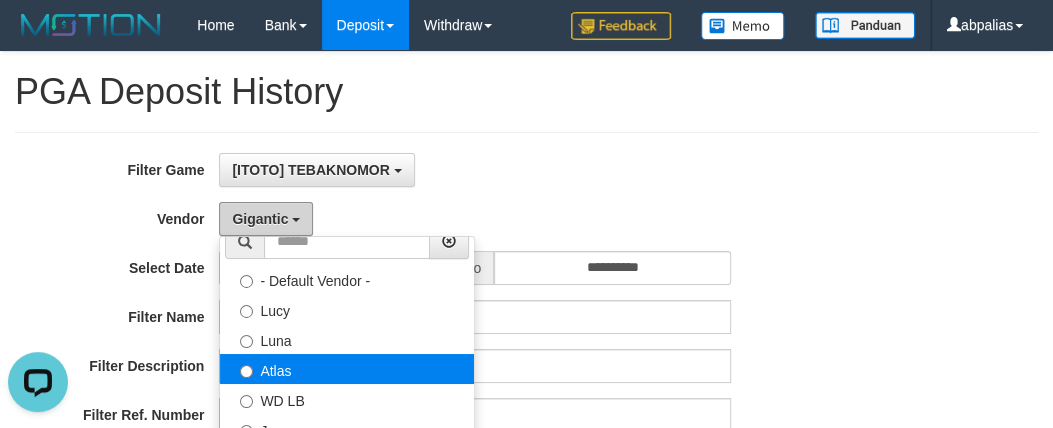 scroll, scrollTop: 0, scrollLeft: 0, axis: both 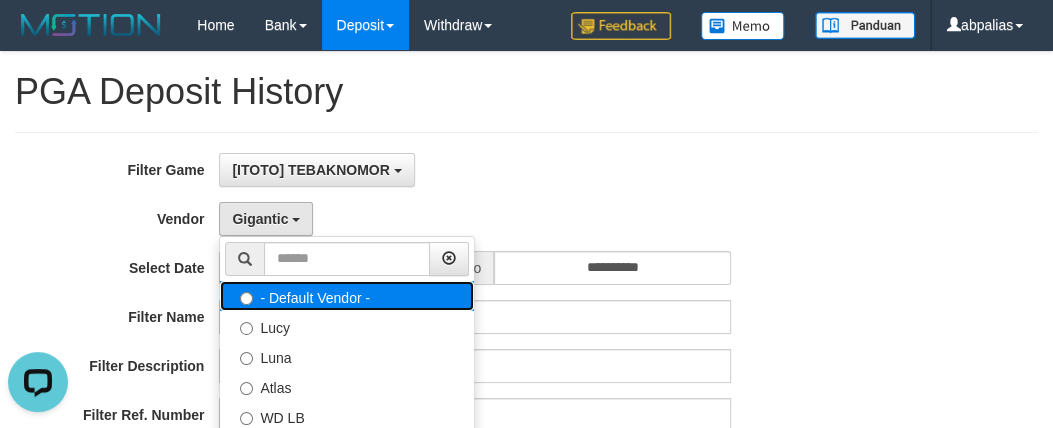 click on "- Default Vendor -" at bounding box center (347, 296) 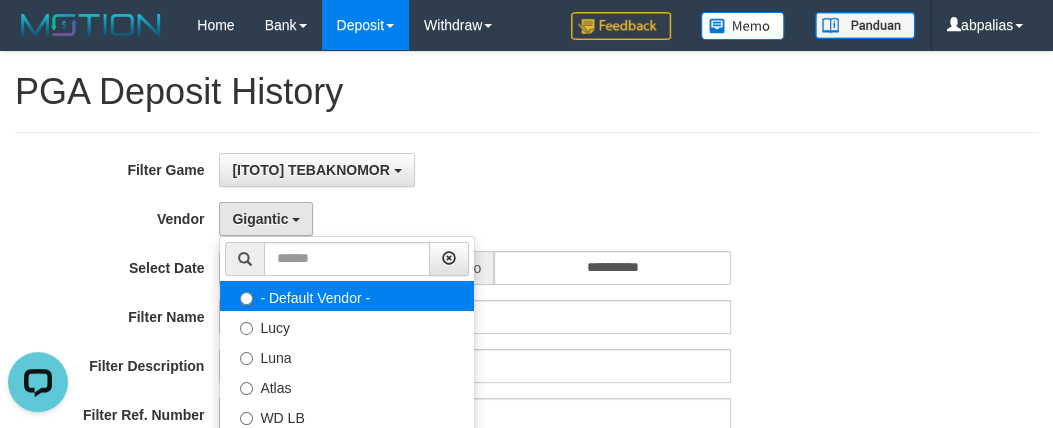 select 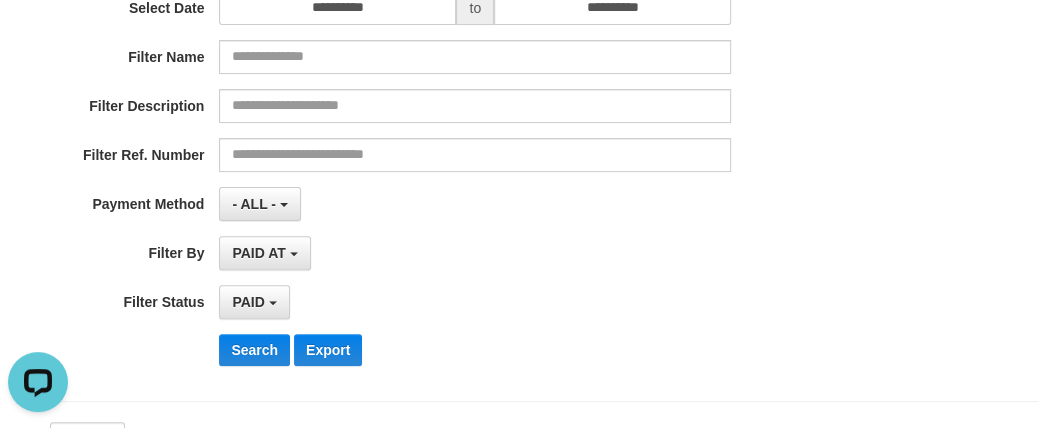 scroll, scrollTop: 454, scrollLeft: 0, axis: vertical 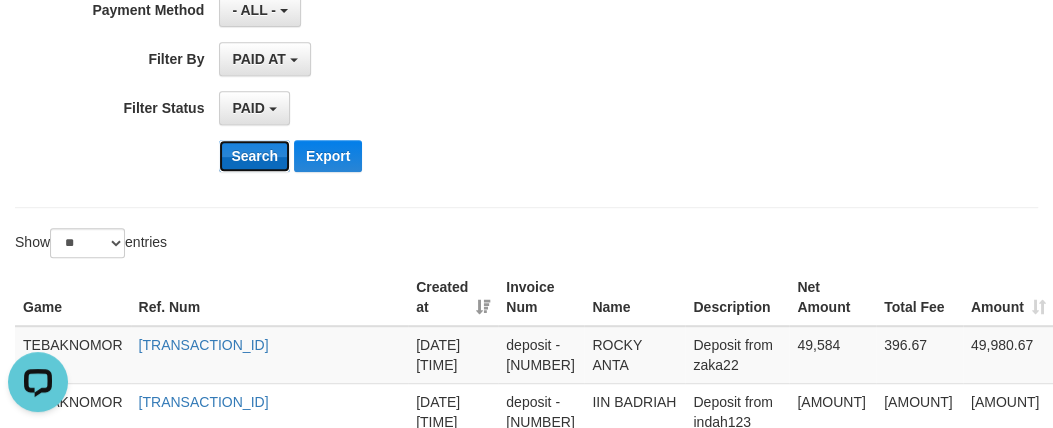 click on "Search" at bounding box center [254, 156] 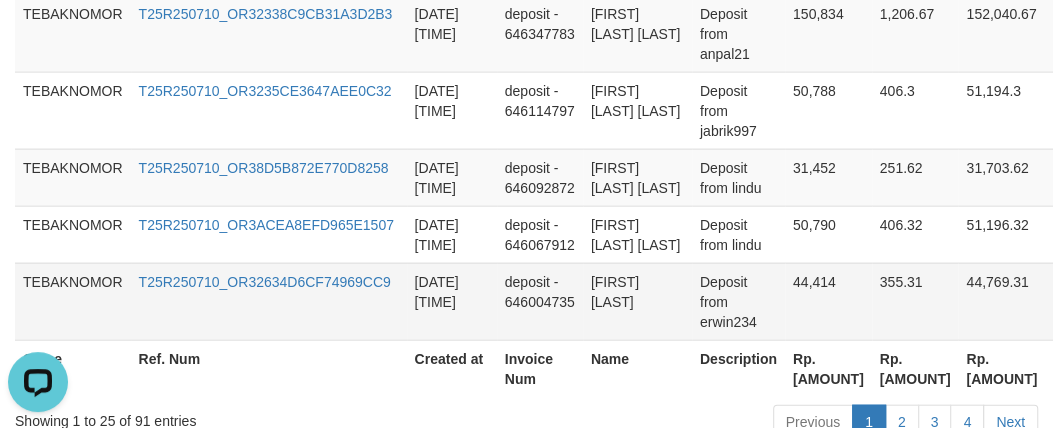 scroll, scrollTop: 2272, scrollLeft: 0, axis: vertical 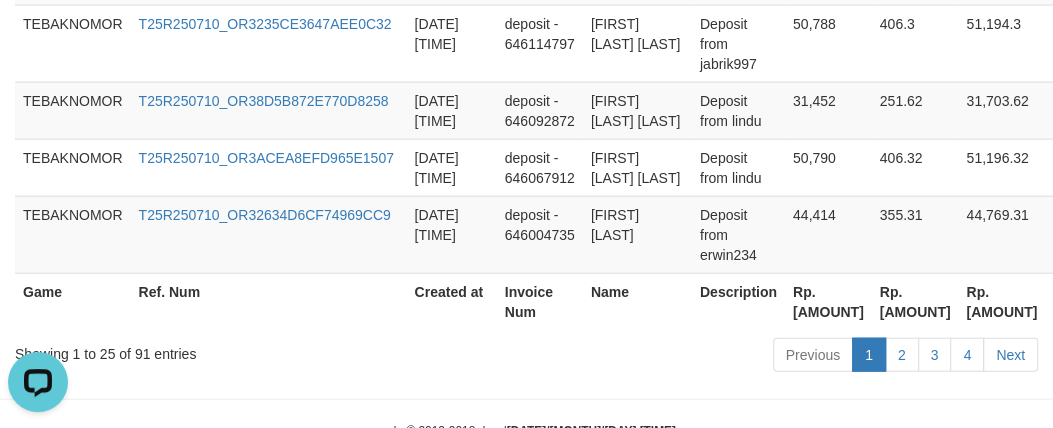 click on "Rp. [AMOUNT]" at bounding box center [828, 301] 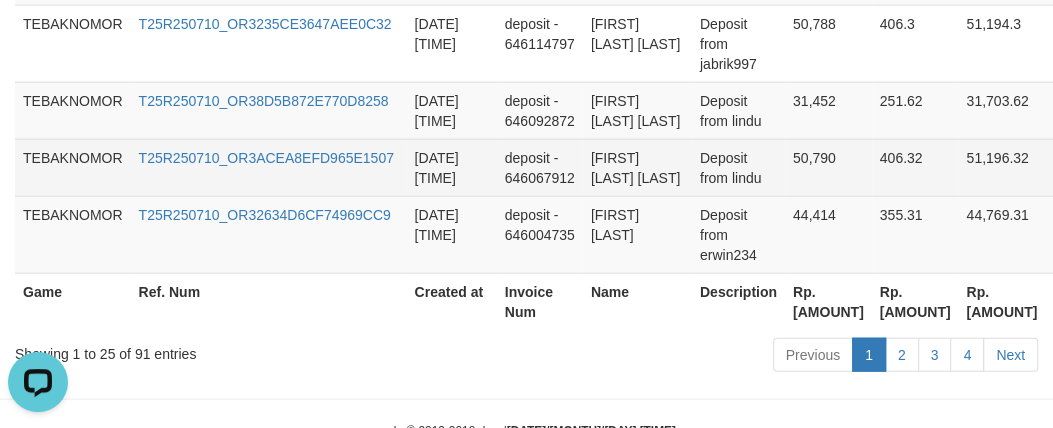 click on "50,790" at bounding box center [828, 167] 